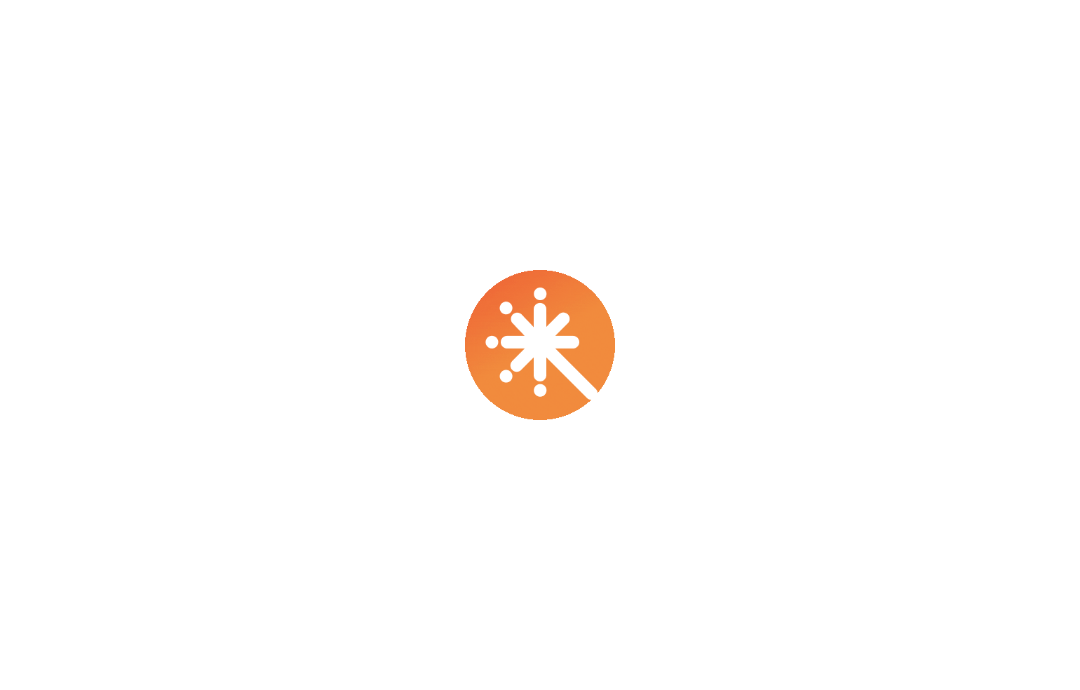 scroll, scrollTop: 0, scrollLeft: 0, axis: both 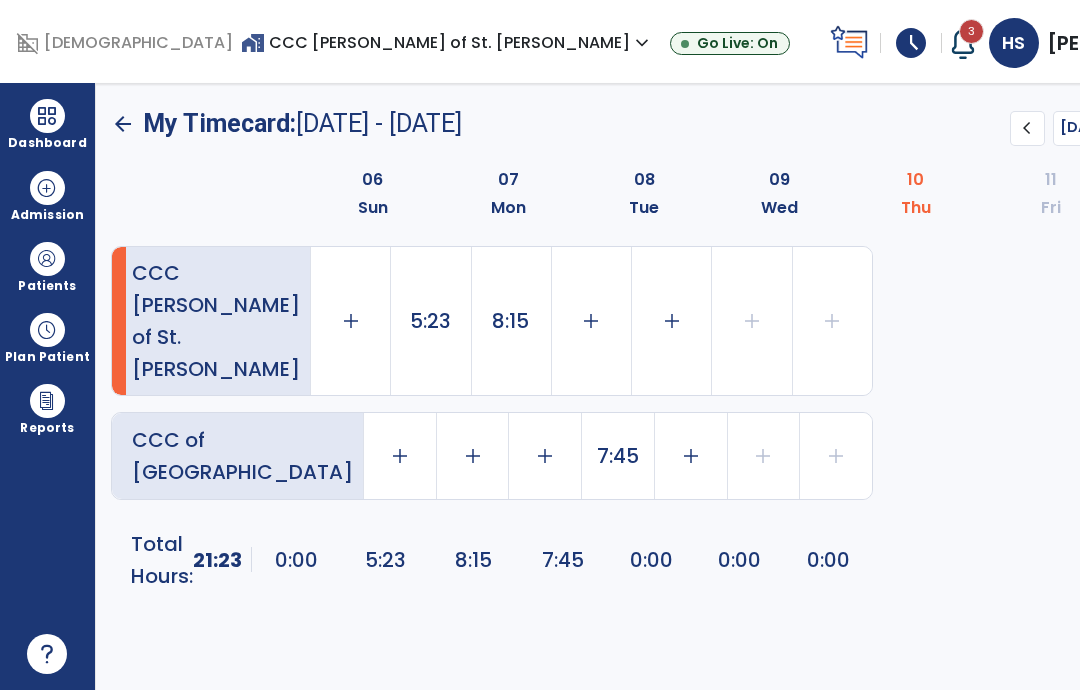click at bounding box center (47, 116) 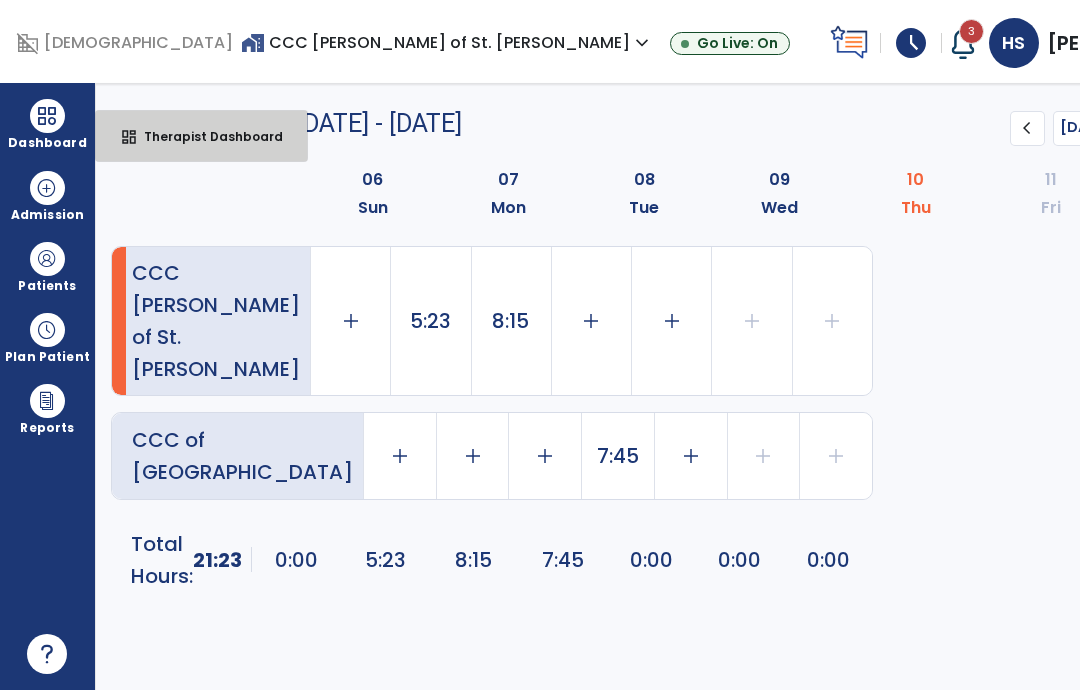 click on "Therapist Dashboard" at bounding box center [205, 136] 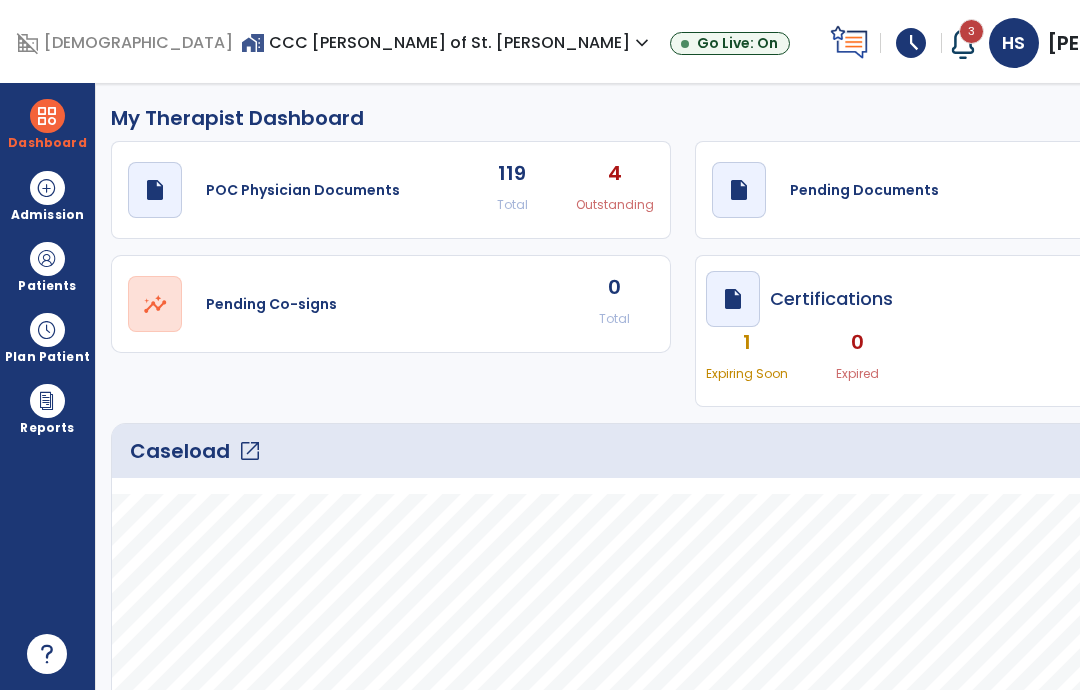 click on "Expiring Soon" at bounding box center (747, 374) 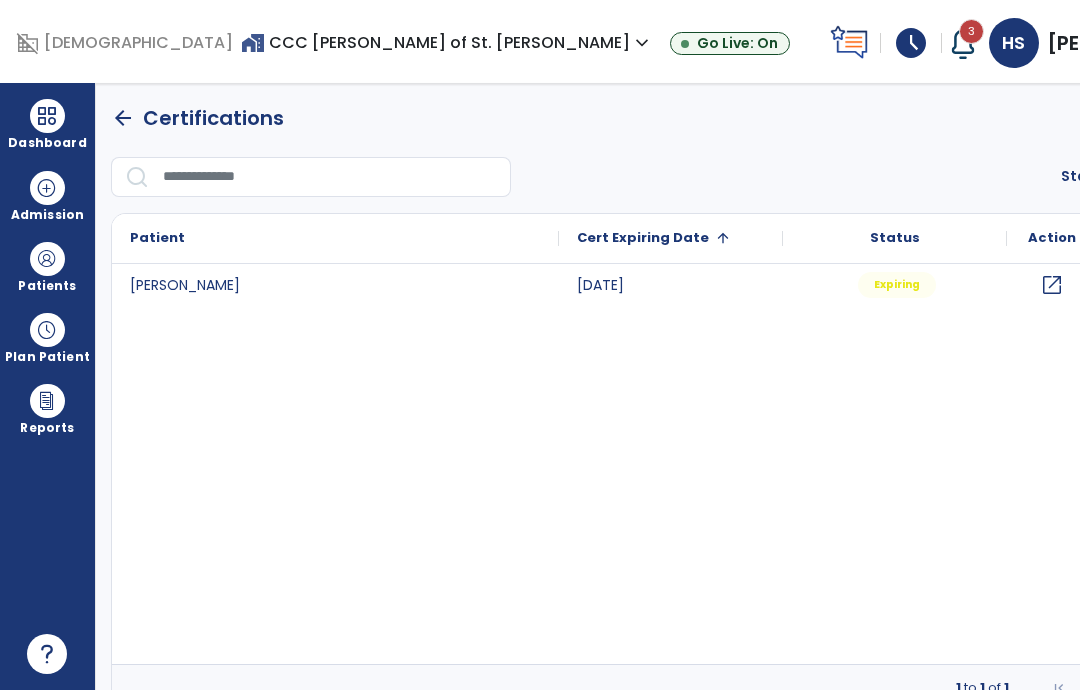 click at bounding box center [47, 116] 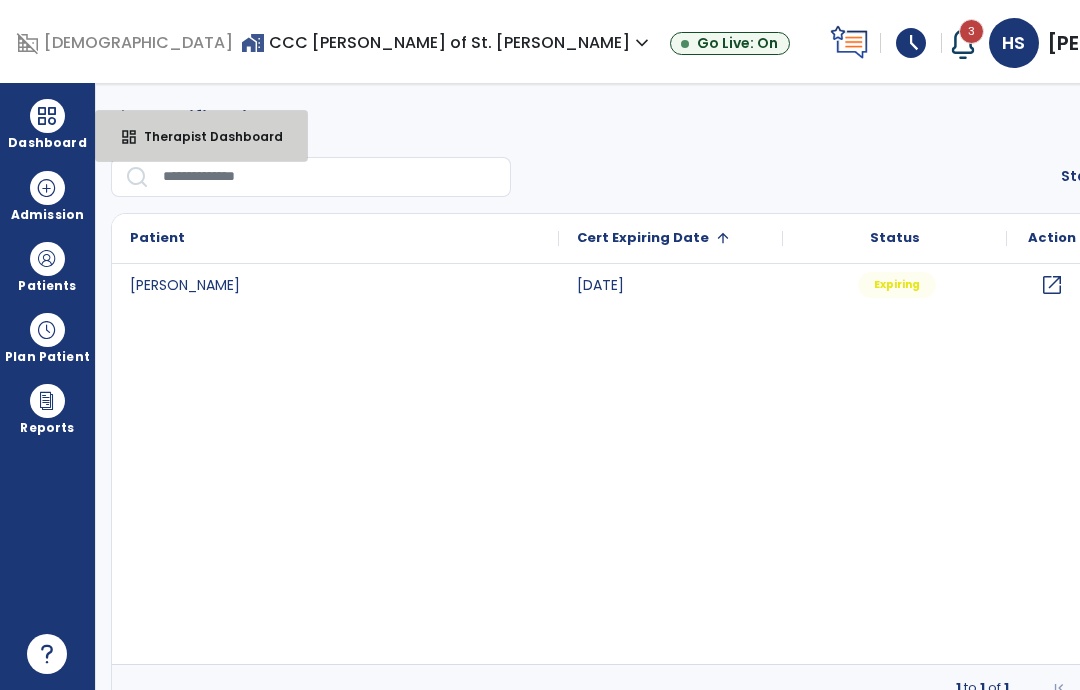 click on "dashboard  Therapist Dashboard" at bounding box center (201, 136) 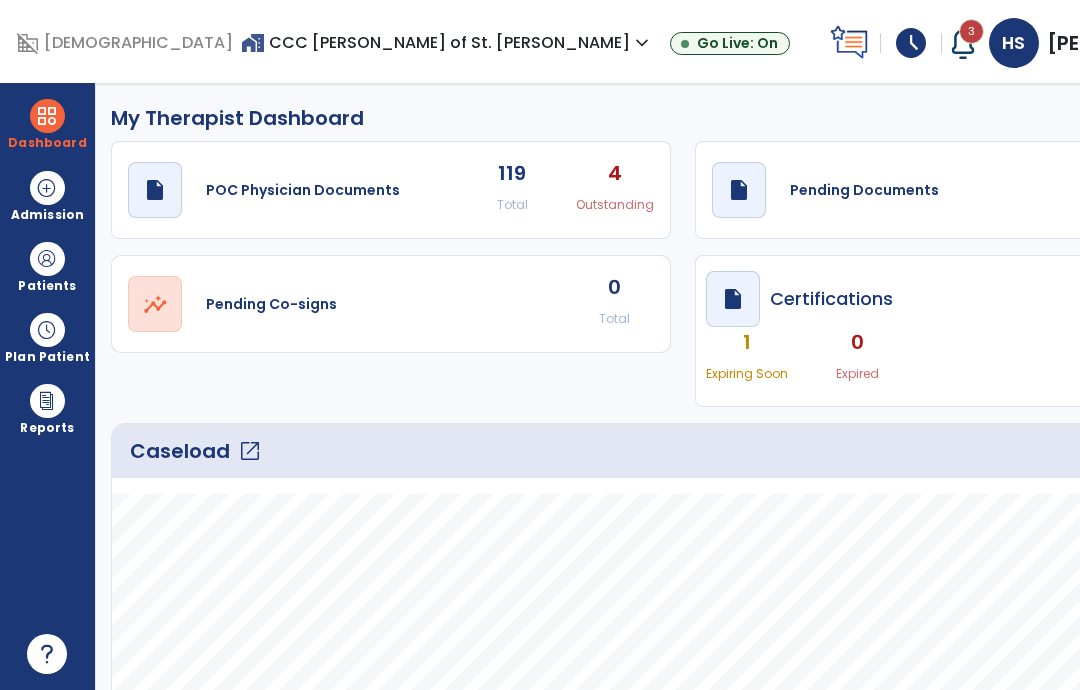click on "11" 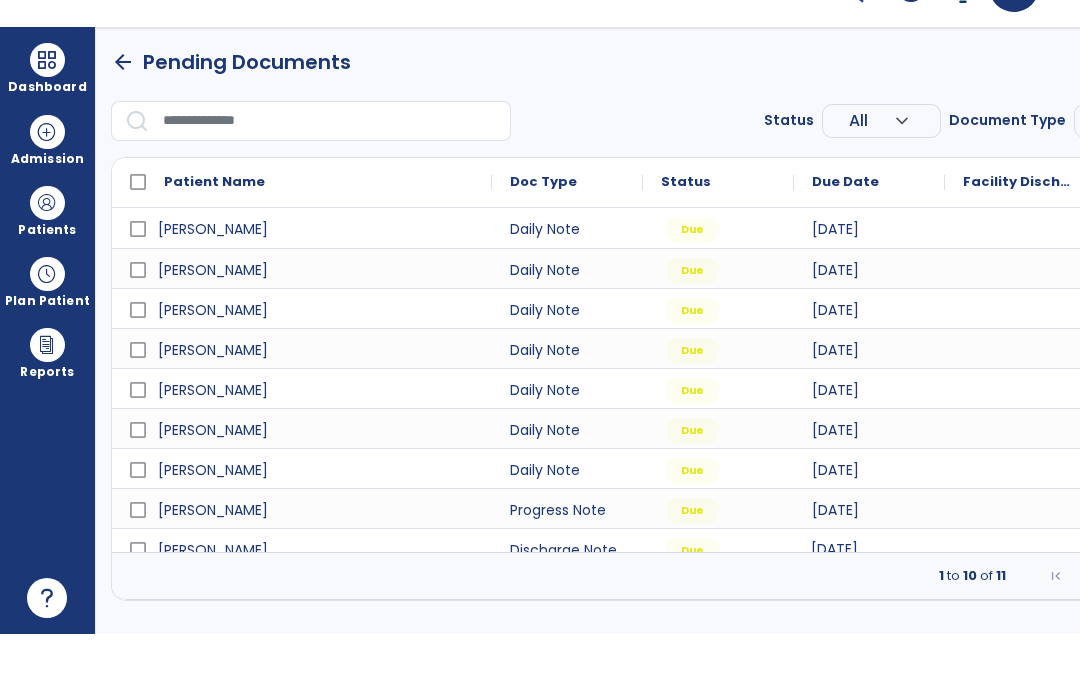 click at bounding box center (1194, 632) 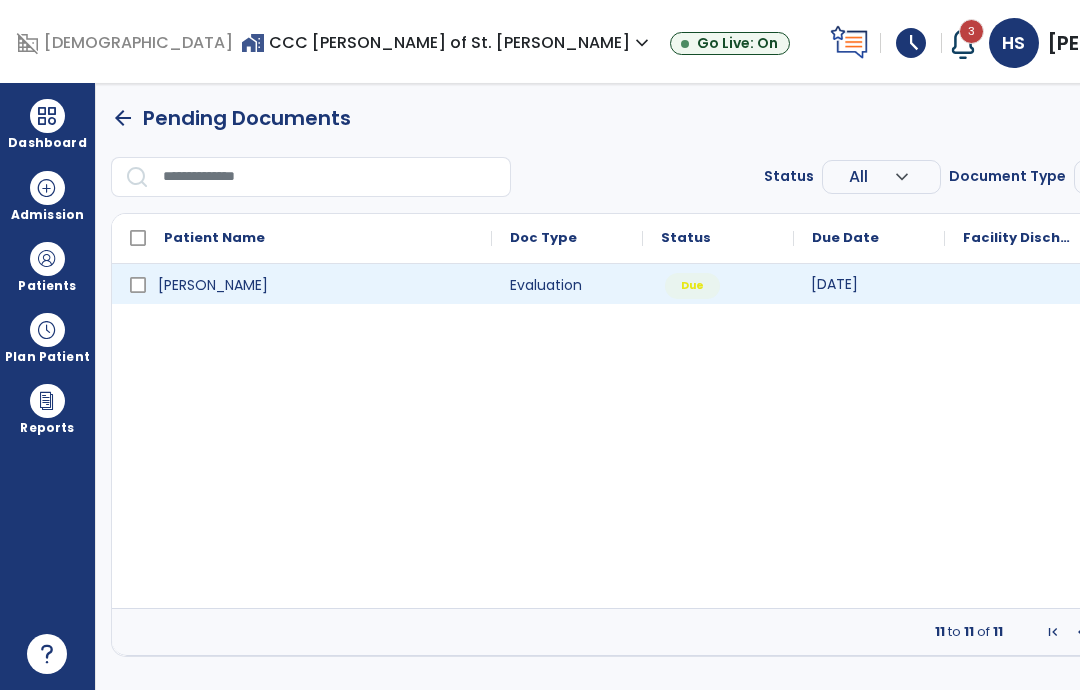 click on "[DATE]" at bounding box center (834, 284) 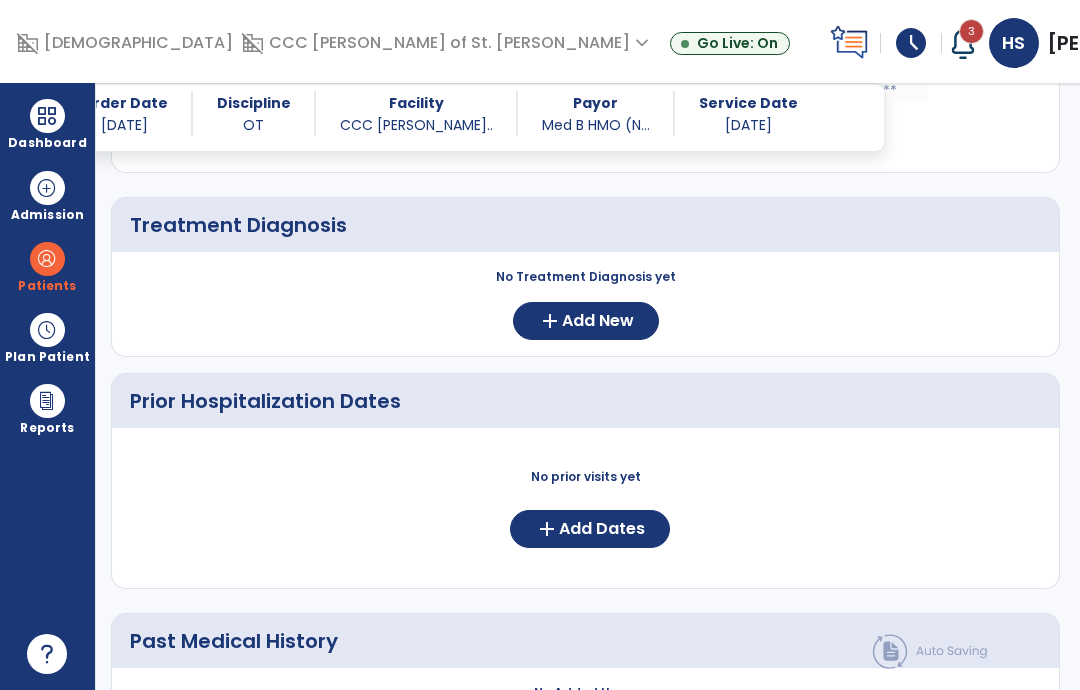 scroll, scrollTop: 433, scrollLeft: 0, axis: vertical 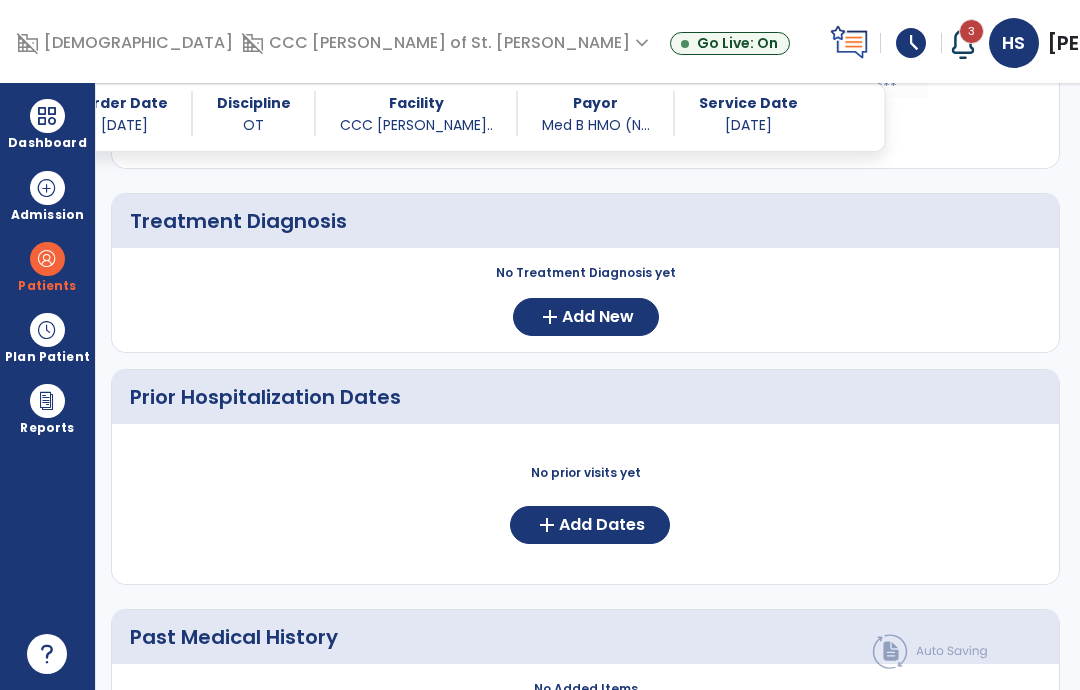 click on "Add New" 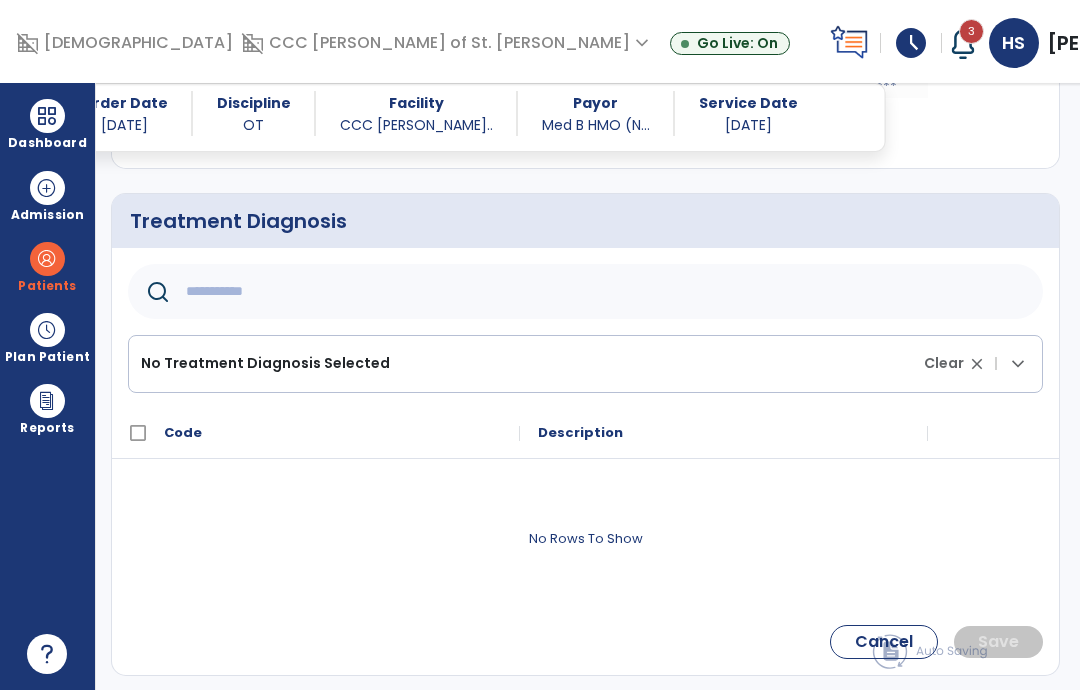 click 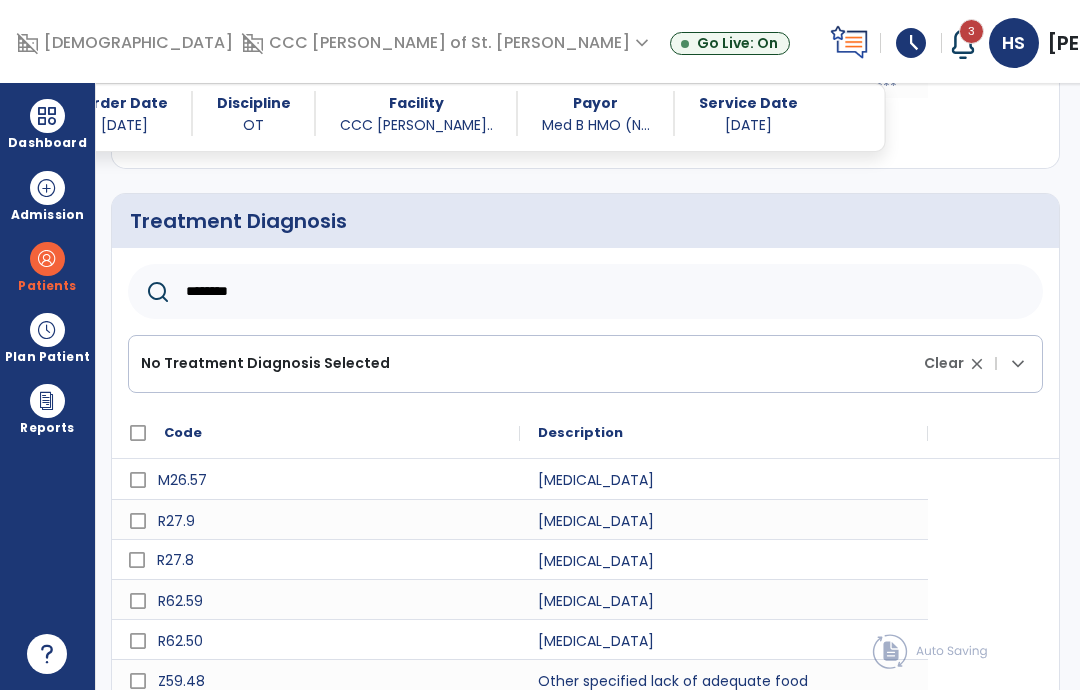 type on "*******" 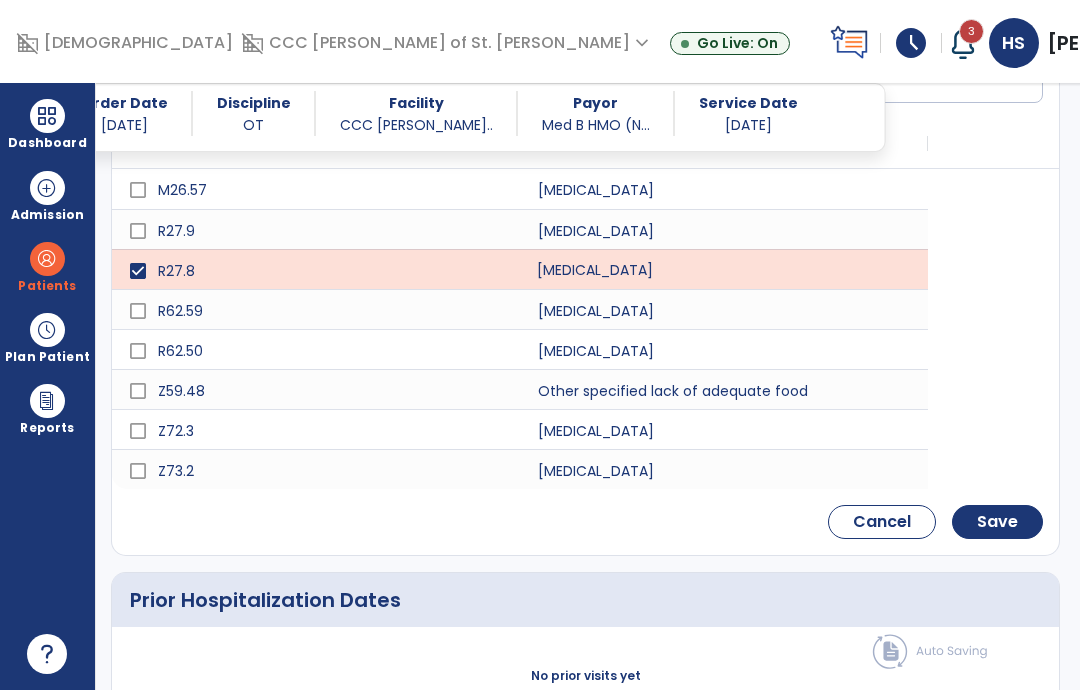 scroll, scrollTop: 731, scrollLeft: 0, axis: vertical 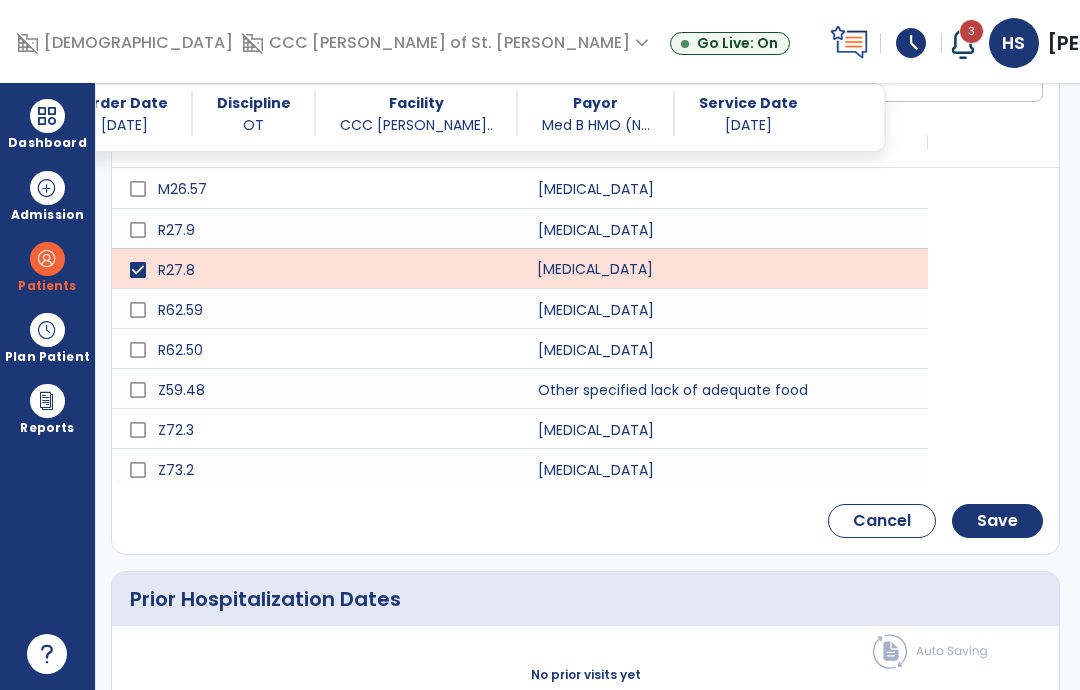 click on "Save" 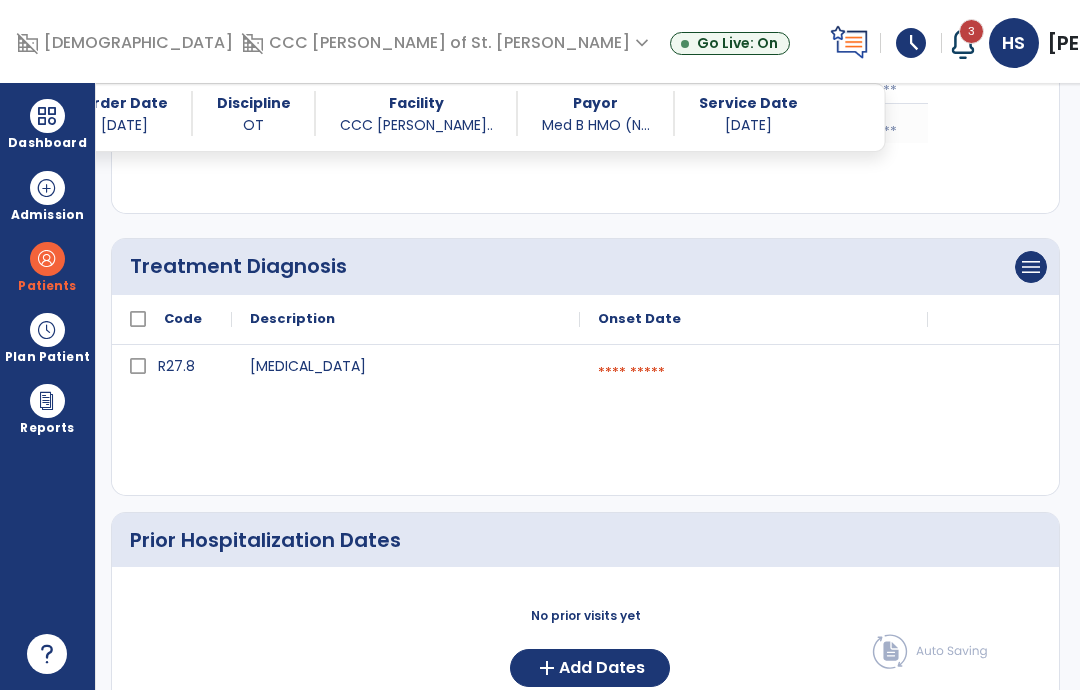 scroll, scrollTop: 390, scrollLeft: 0, axis: vertical 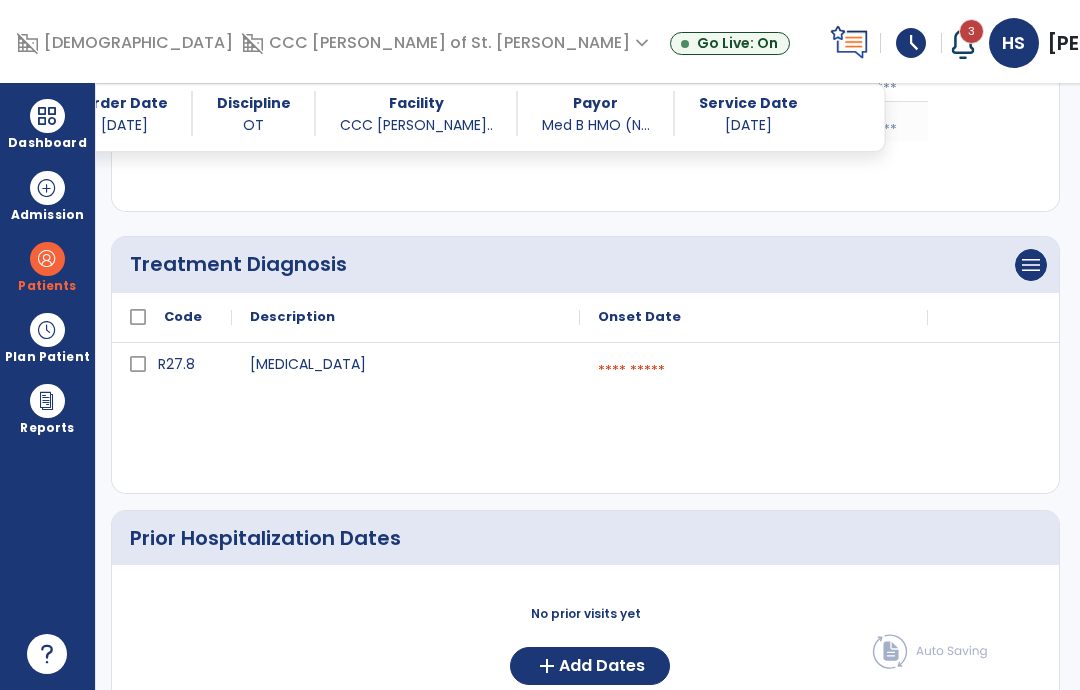 click on "menu" at bounding box center (1031, -17) 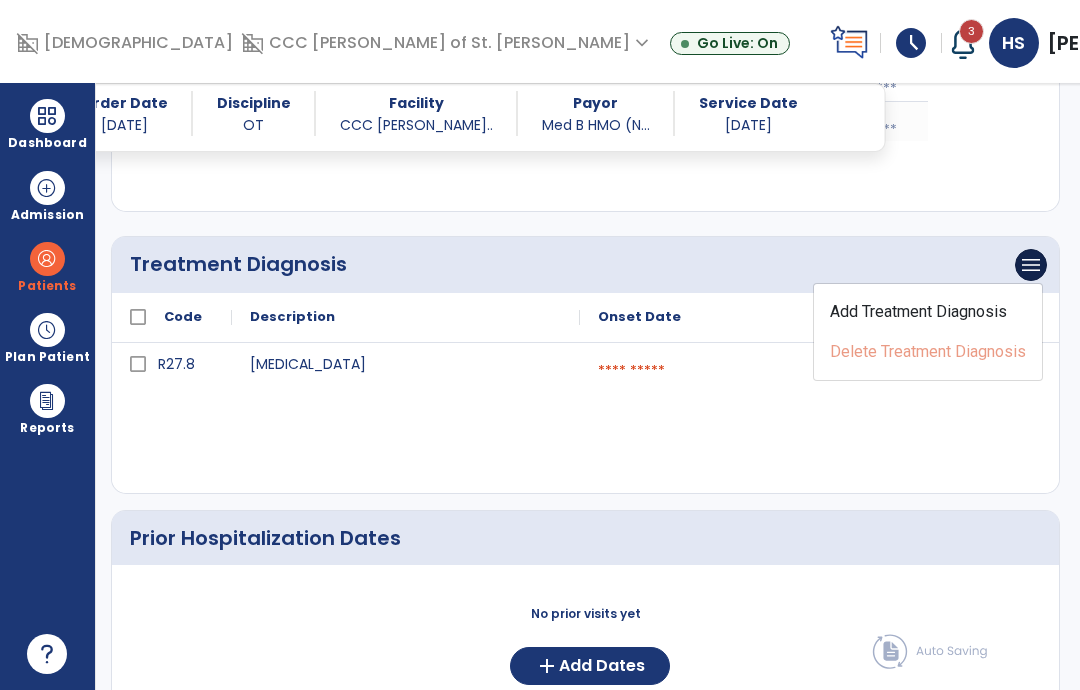 click on "Add Treatment Diagnosis   Delete Treatment Diagnosis" 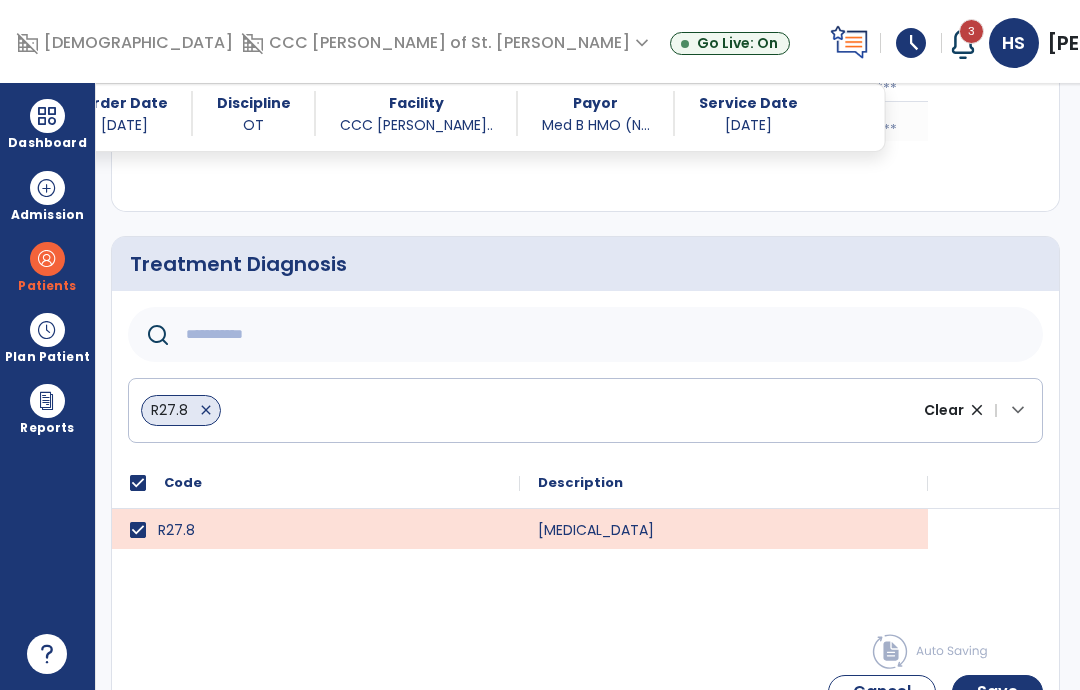 click 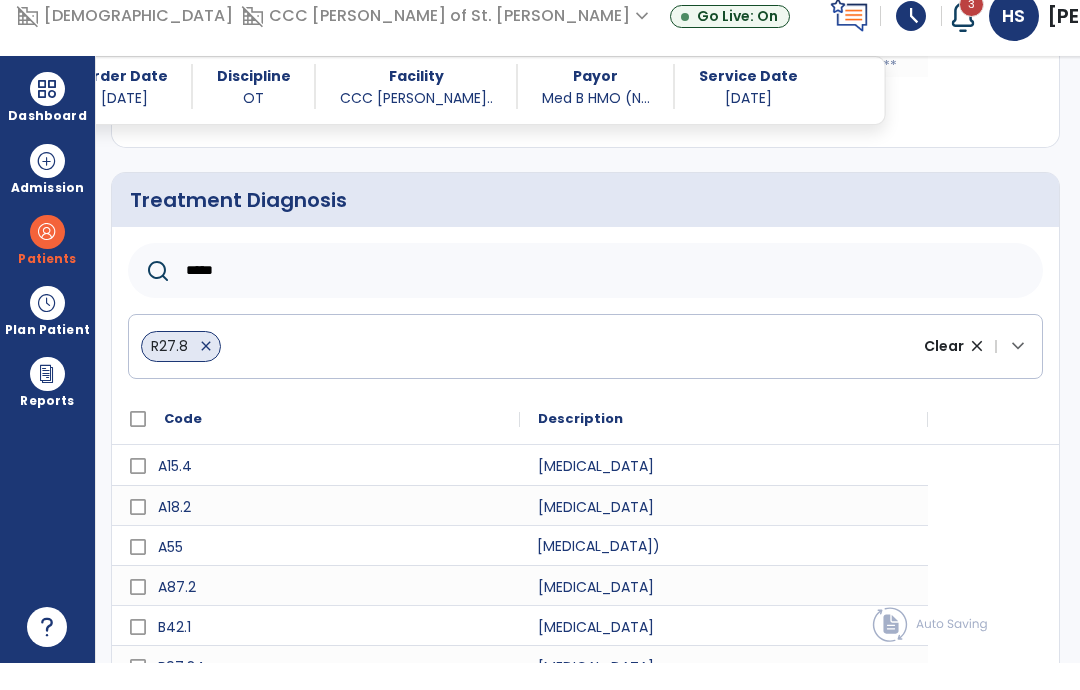 scroll, scrollTop: 429, scrollLeft: 0, axis: vertical 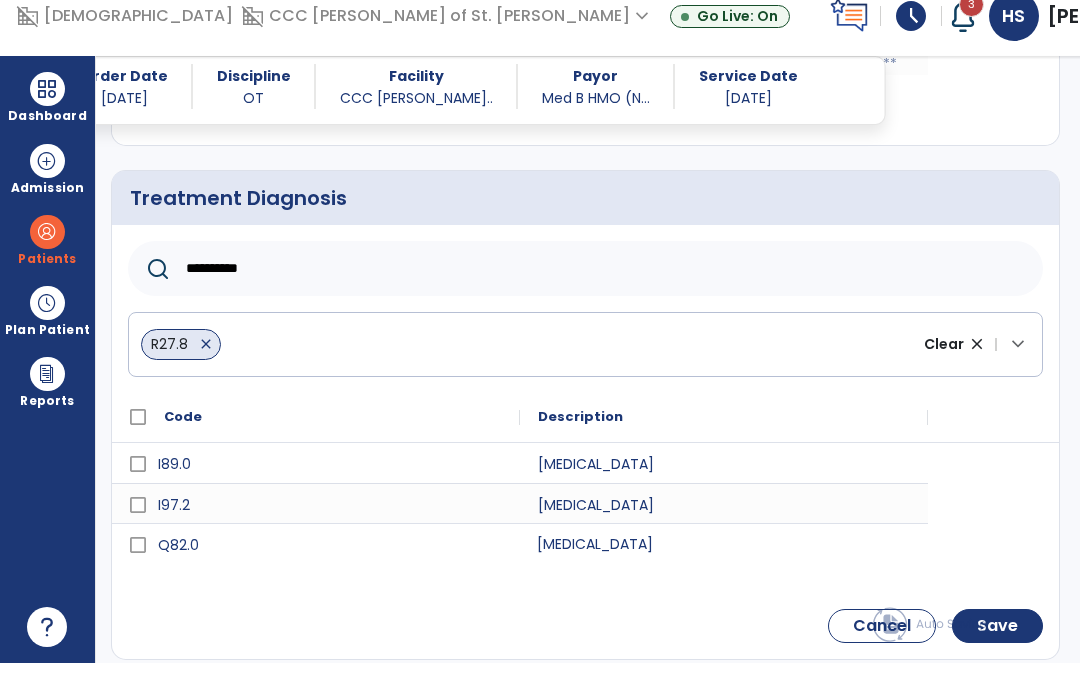 type on "**********" 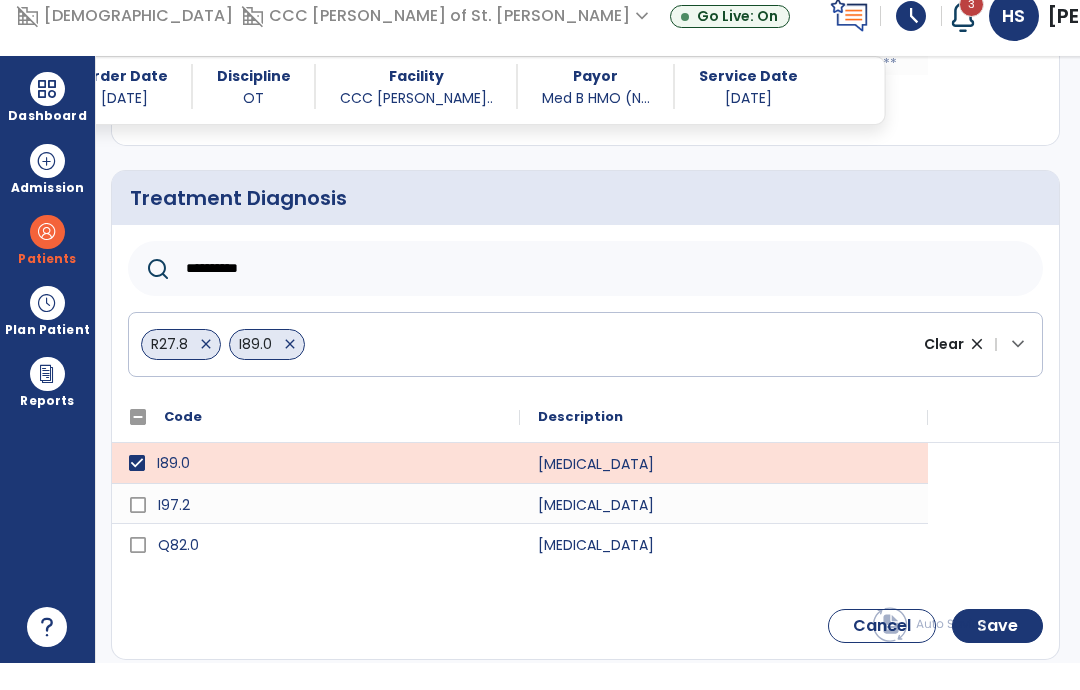 scroll, scrollTop: 80, scrollLeft: 0, axis: vertical 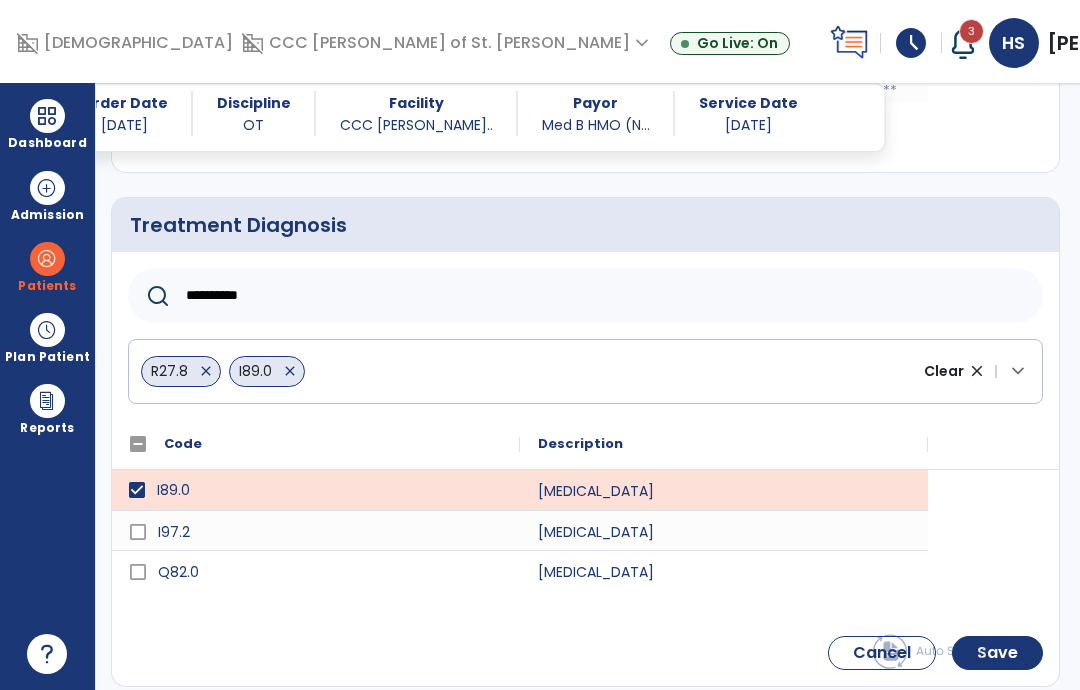 click on "Save" 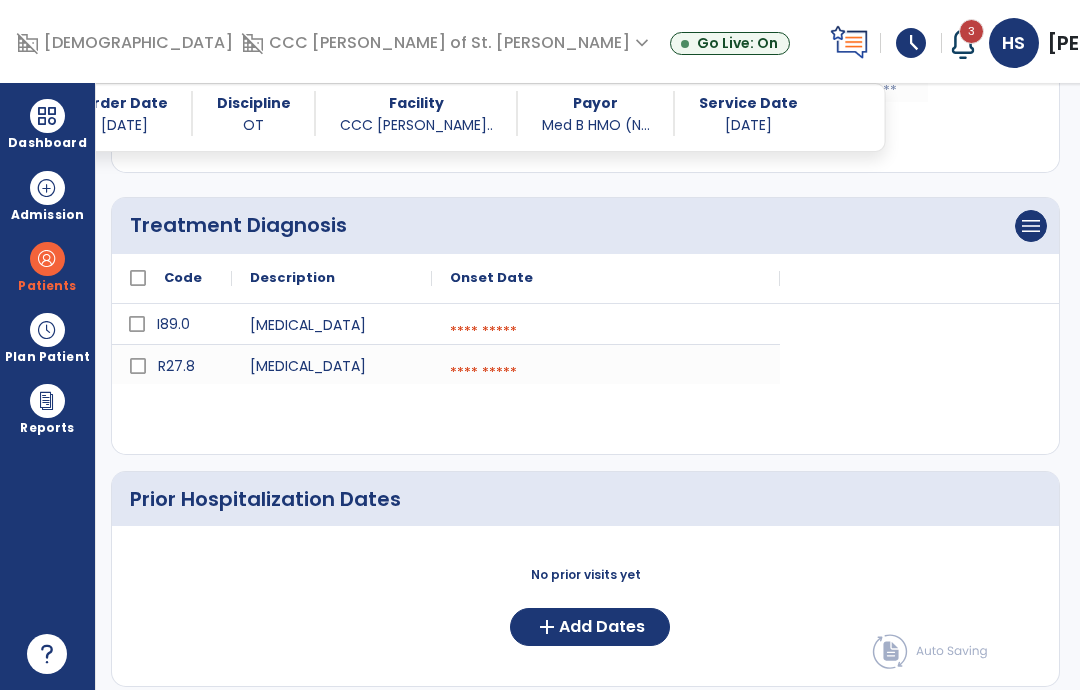 click at bounding box center (606, 332) 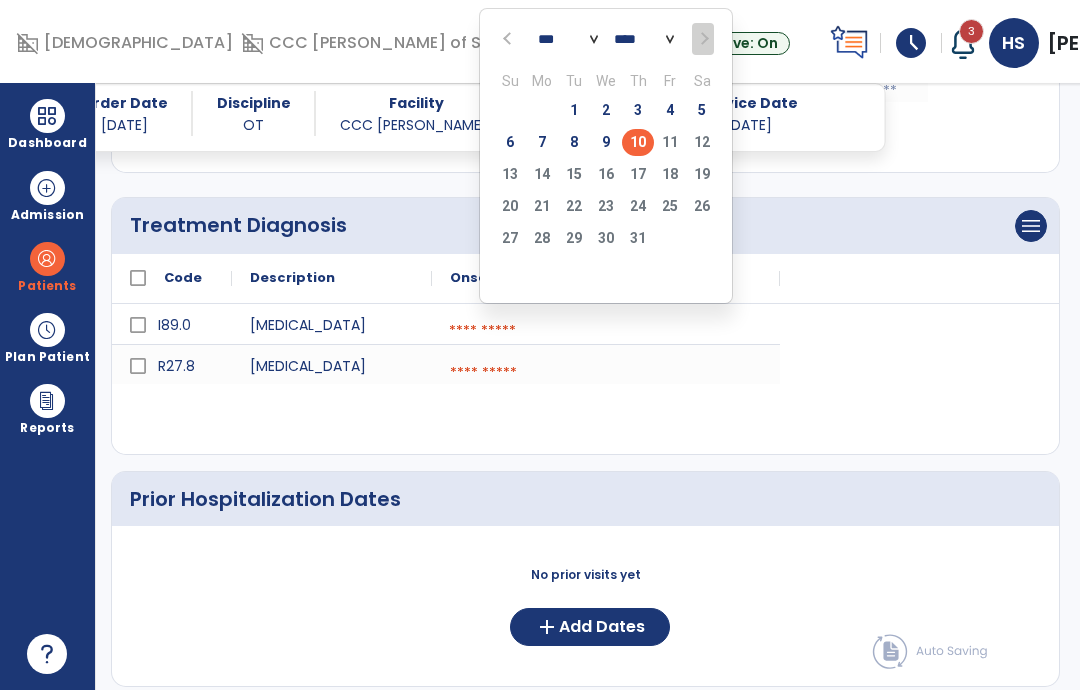 click on "10" 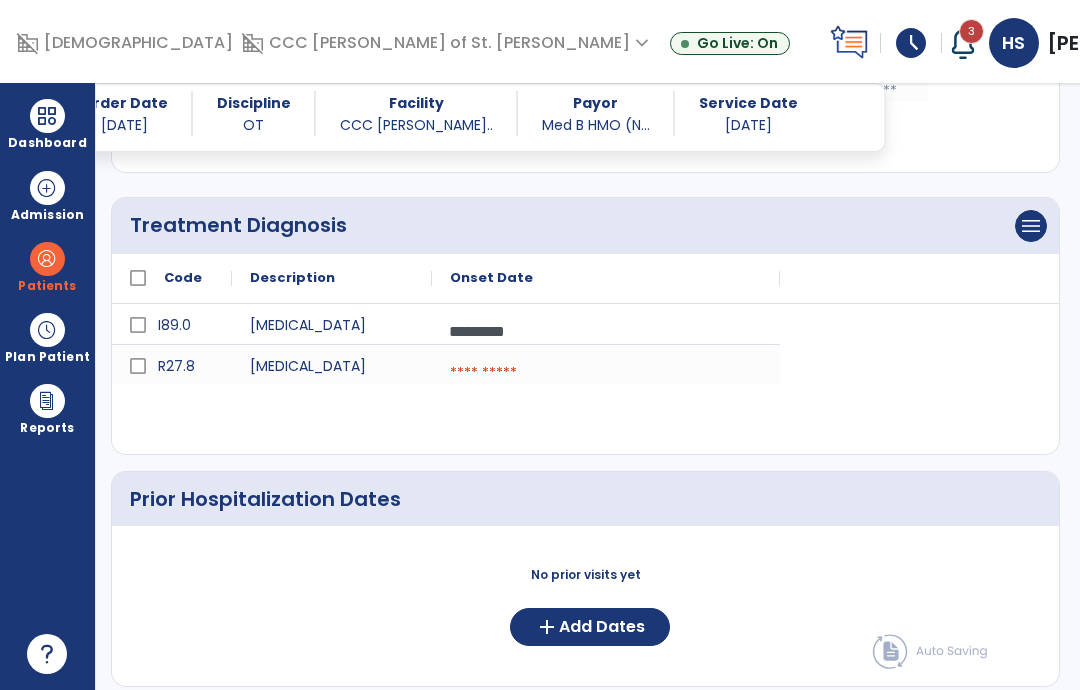 click at bounding box center [606, 373] 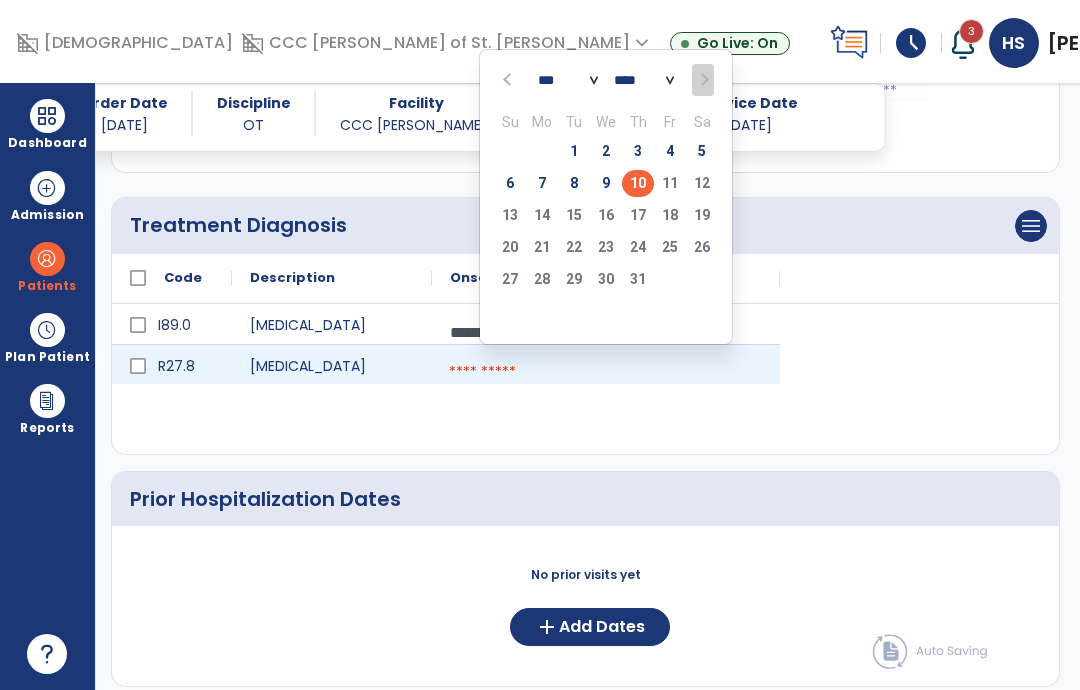 click on "10" 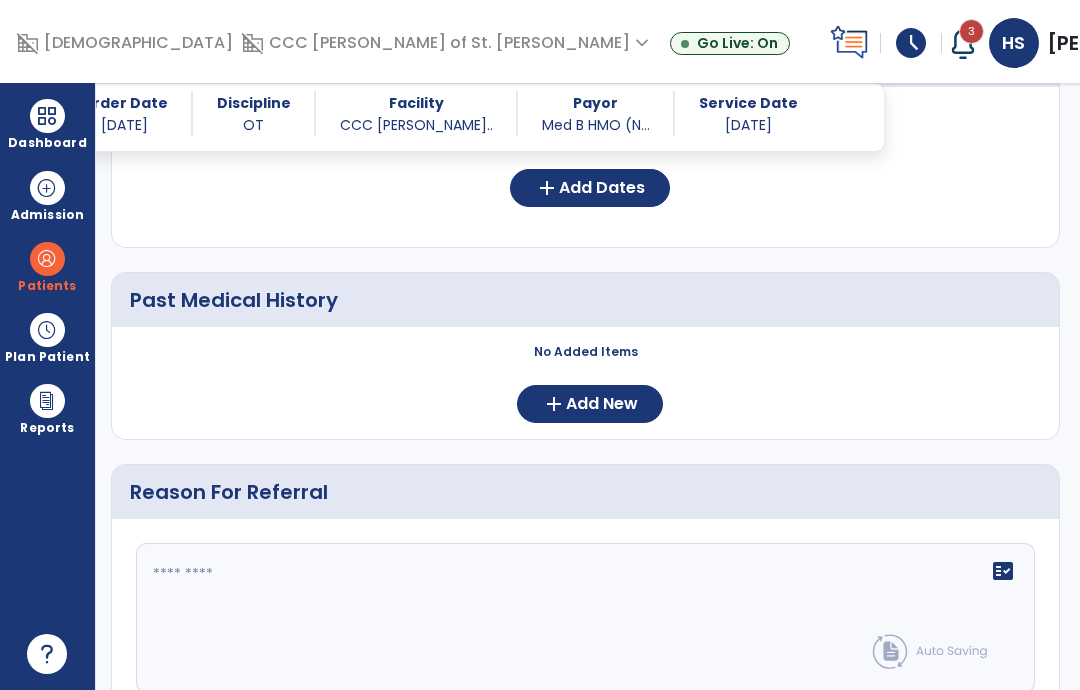 scroll, scrollTop: 869, scrollLeft: 0, axis: vertical 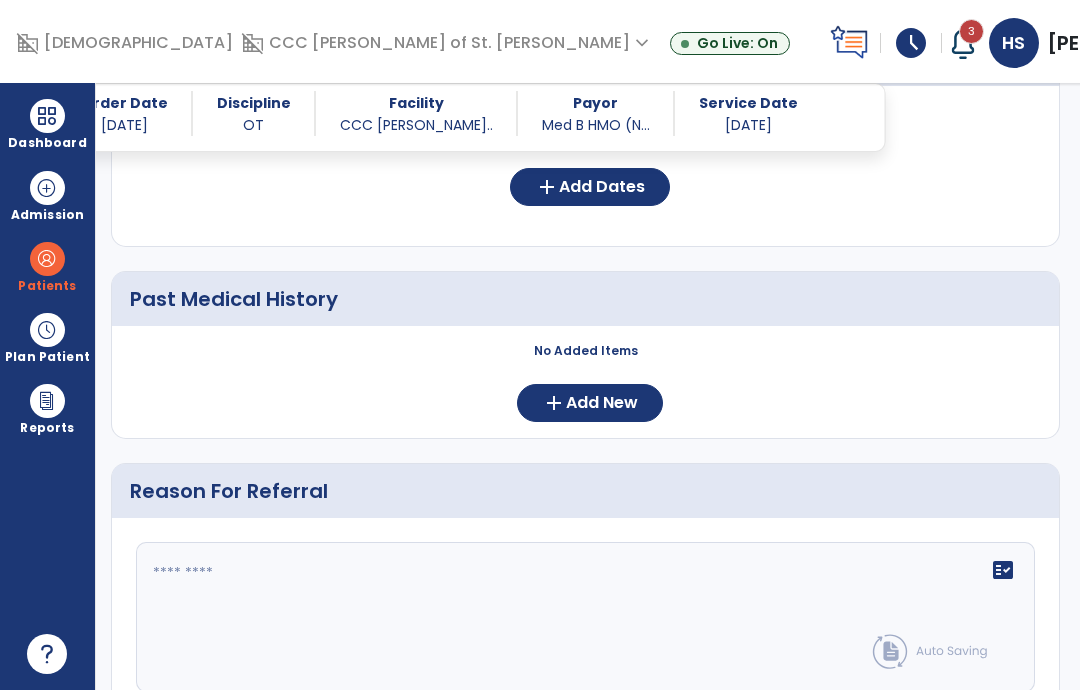 click on "Add New" 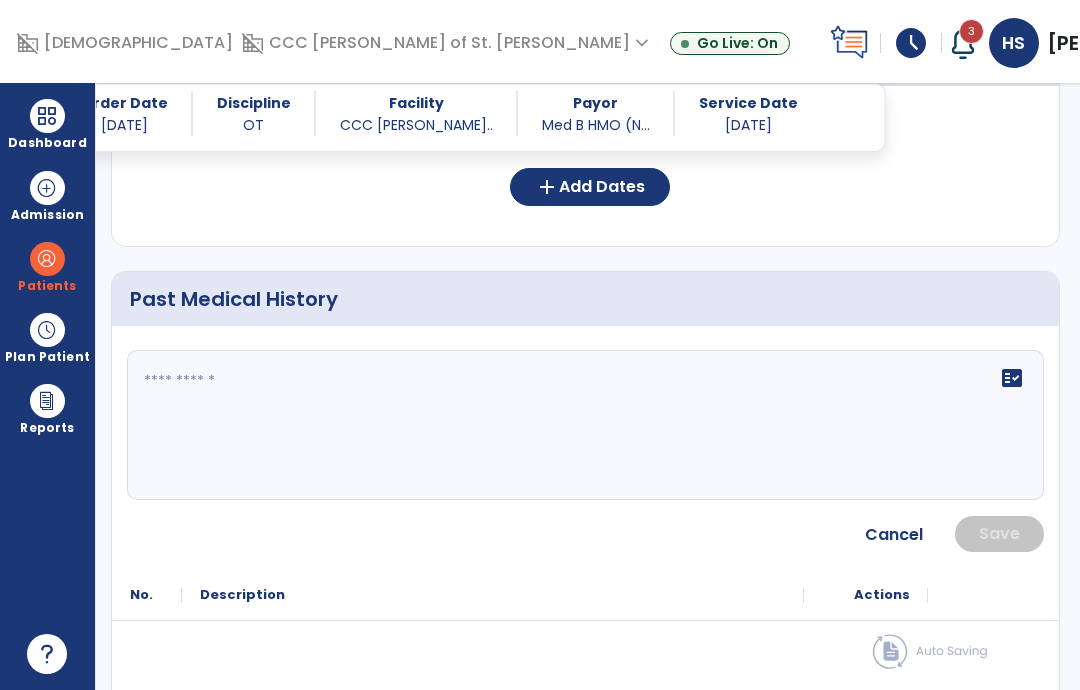 click 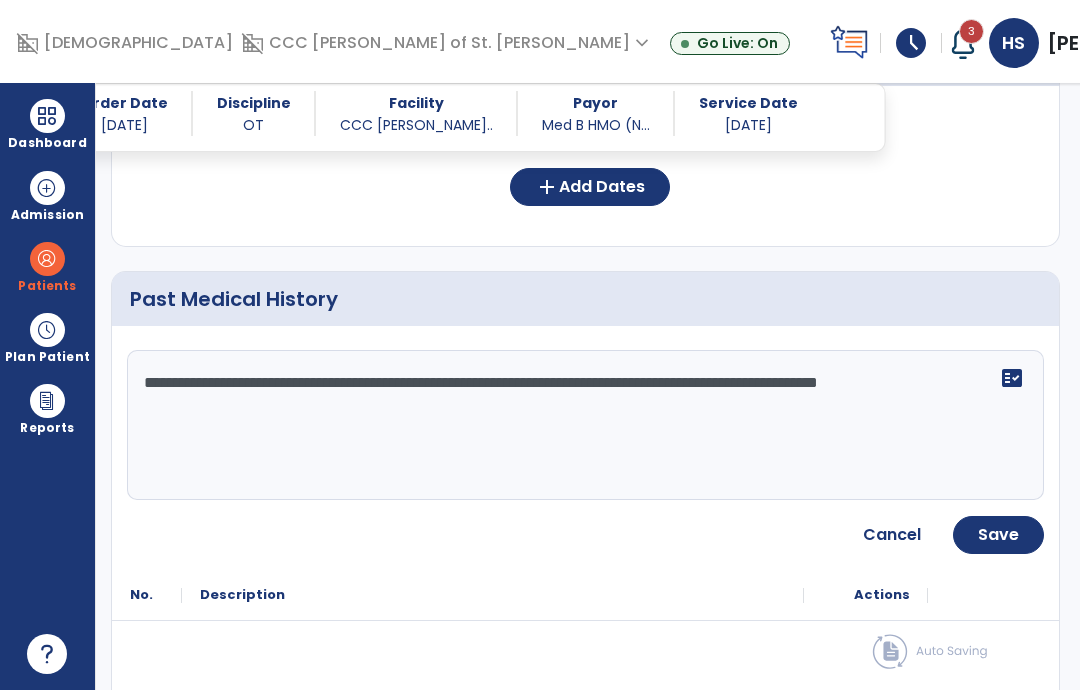 type on "**********" 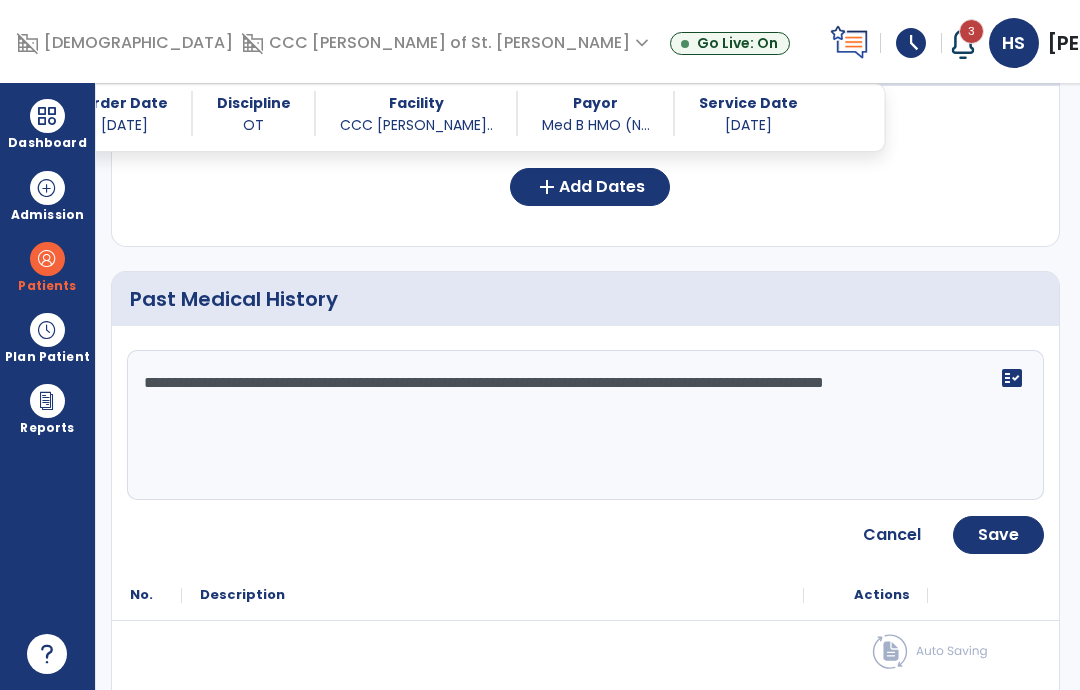 click on "Save" 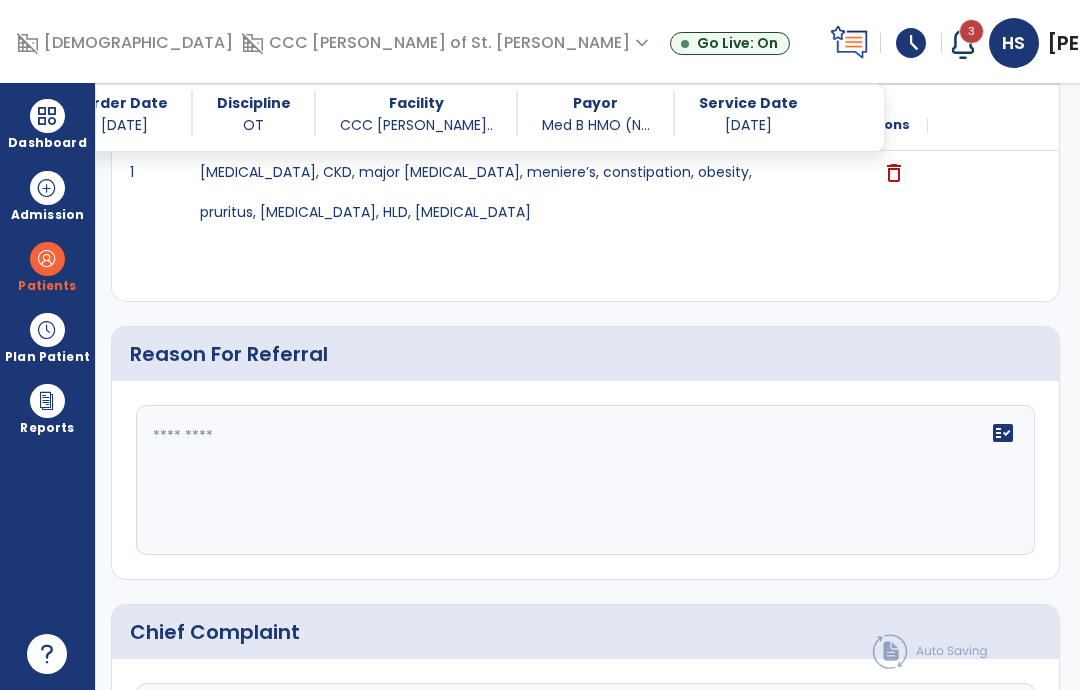 scroll, scrollTop: 1119, scrollLeft: 0, axis: vertical 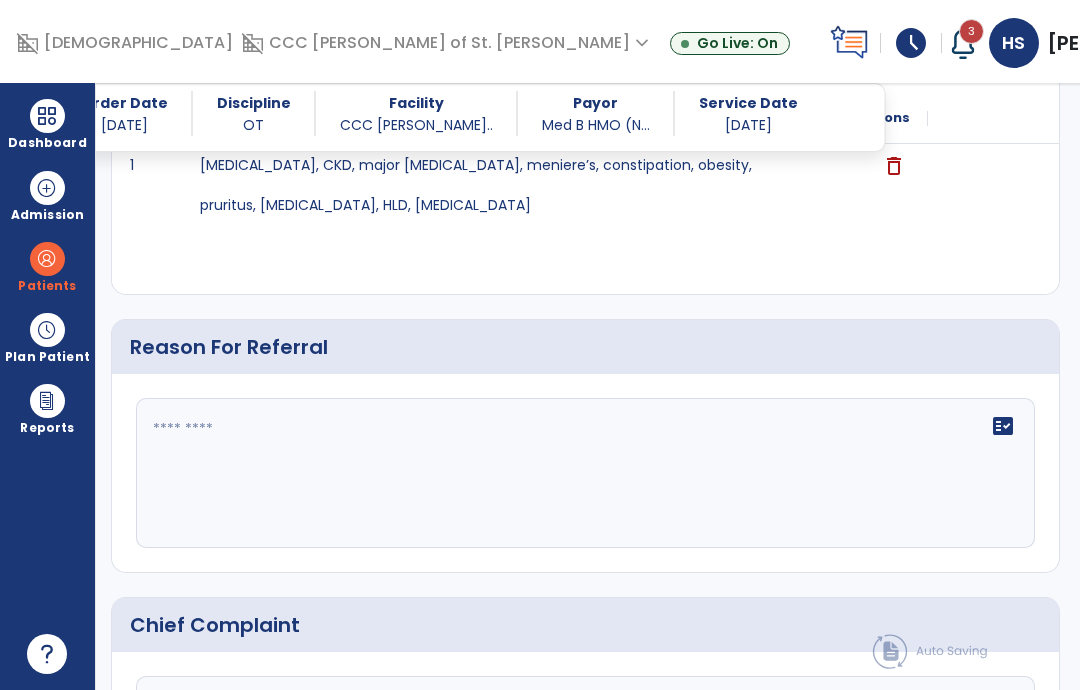 click 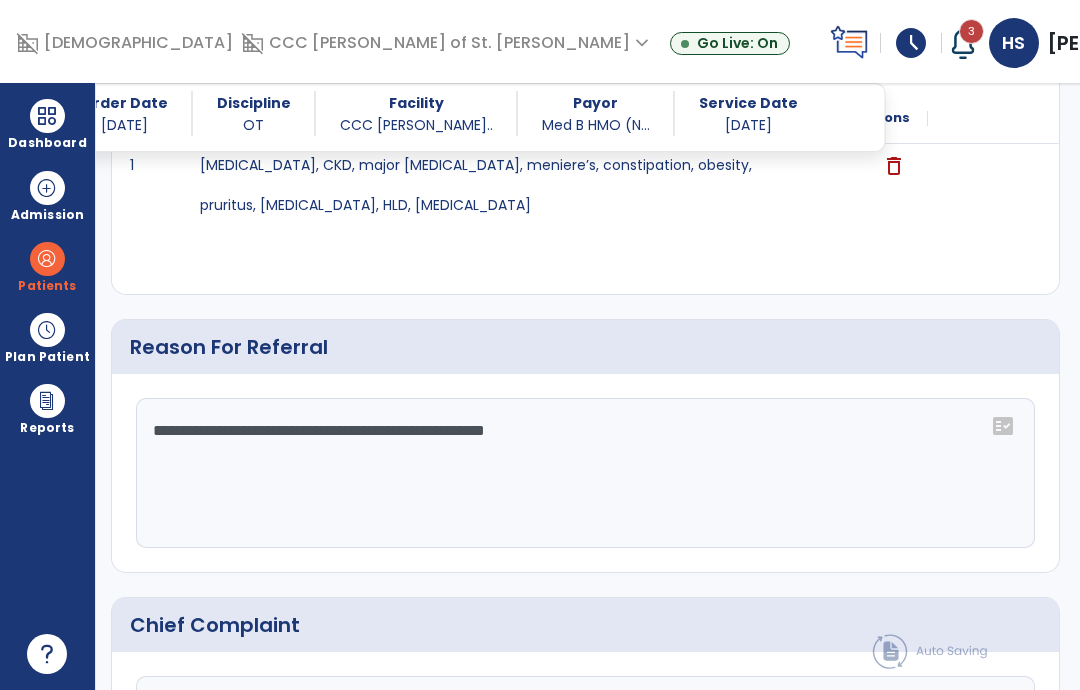 click on "**********" 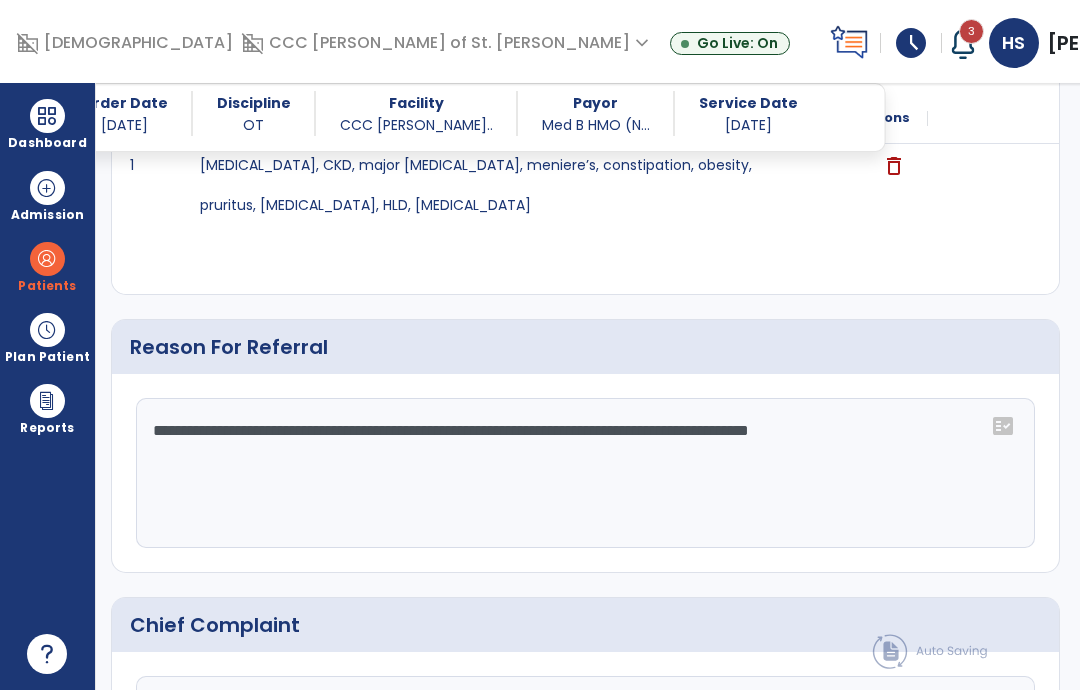 click on "**********" 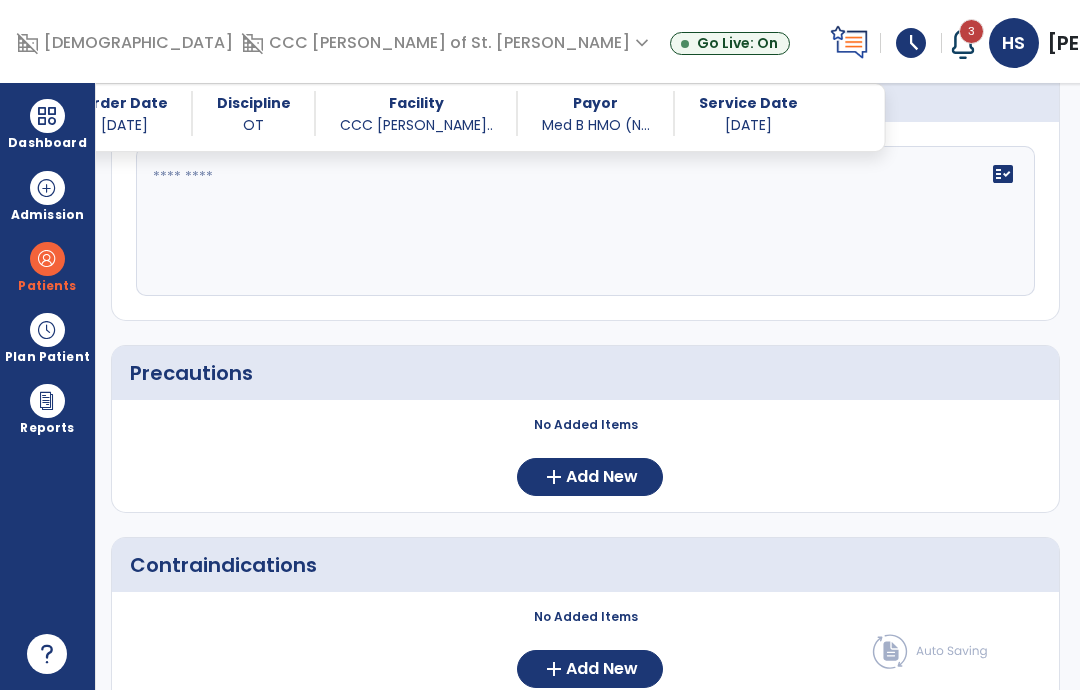 scroll, scrollTop: 1649, scrollLeft: 0, axis: vertical 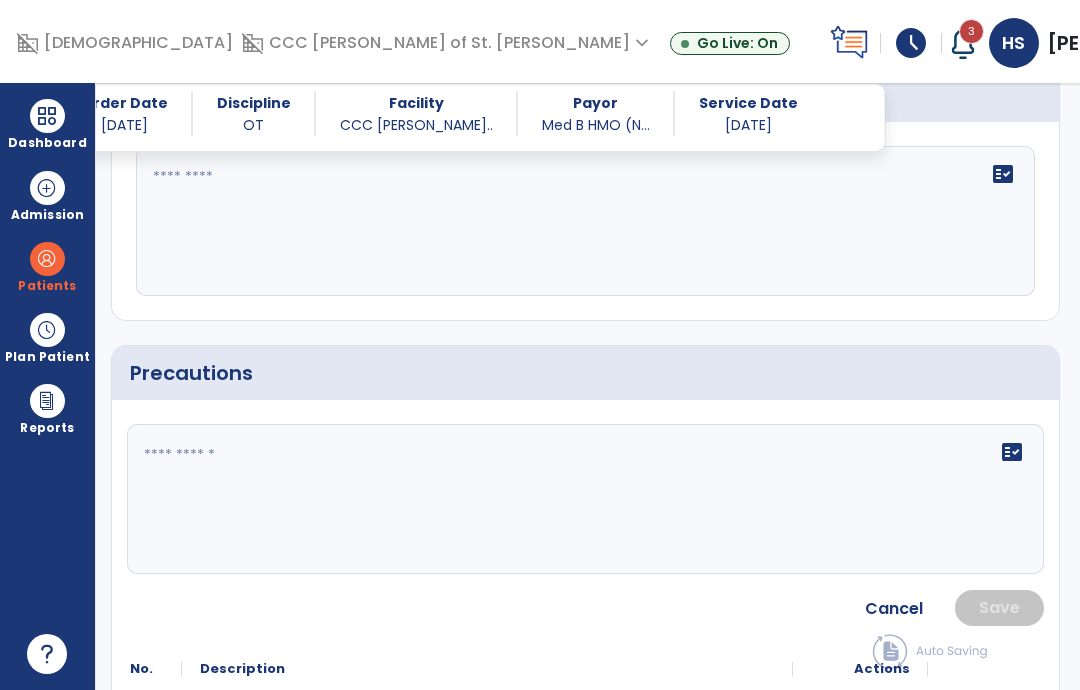 click 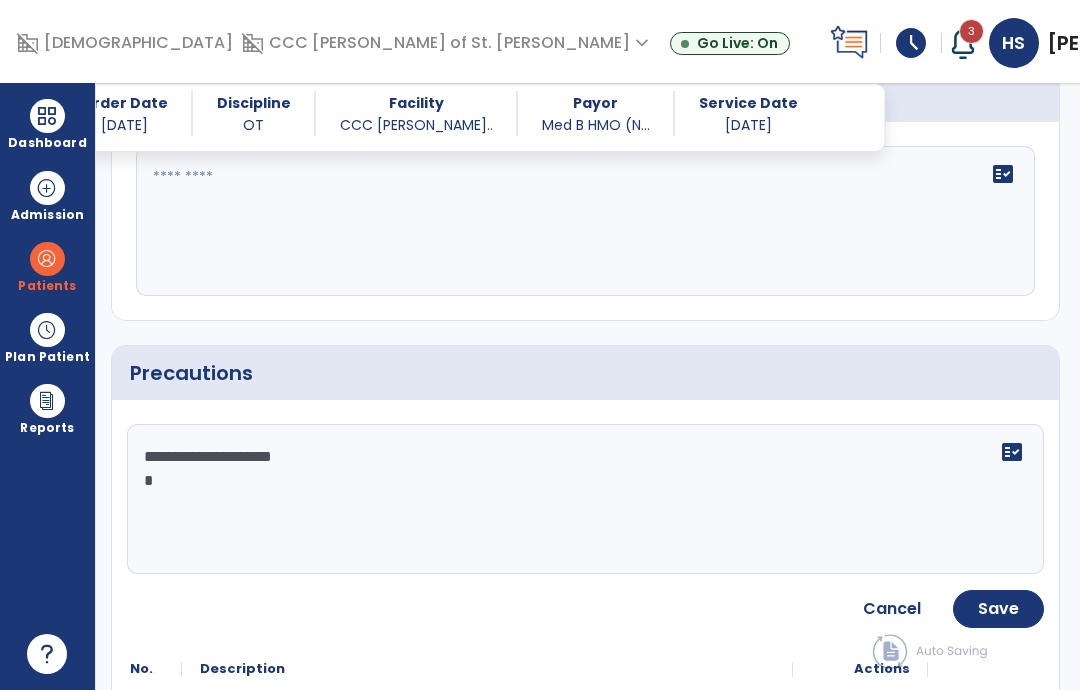 type on "**********" 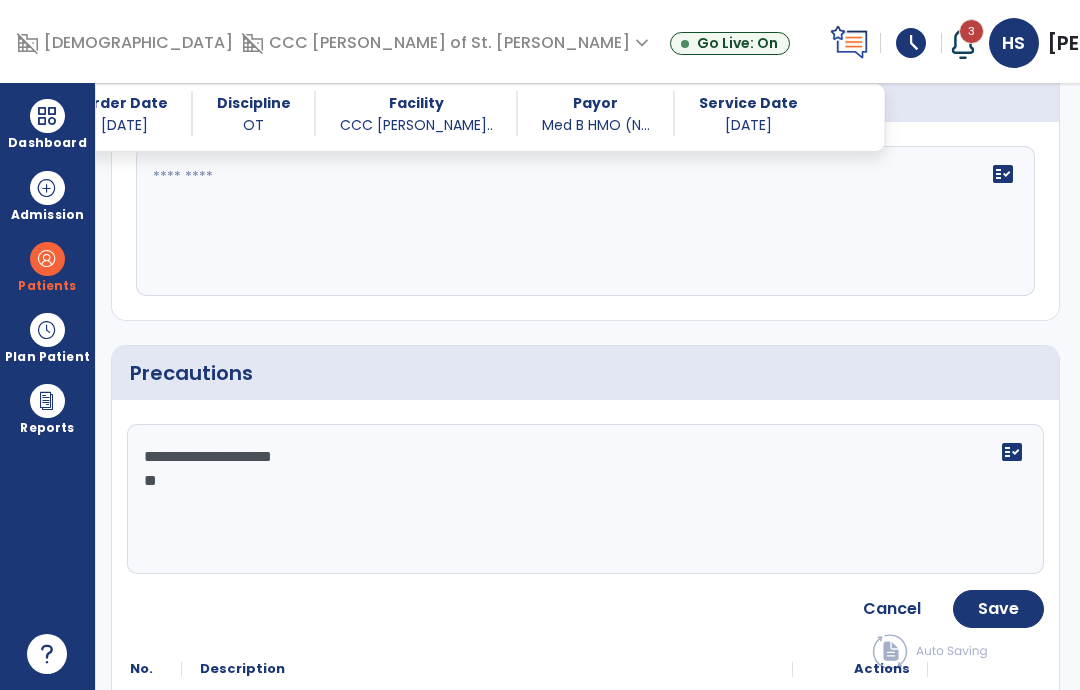 click on "Save" 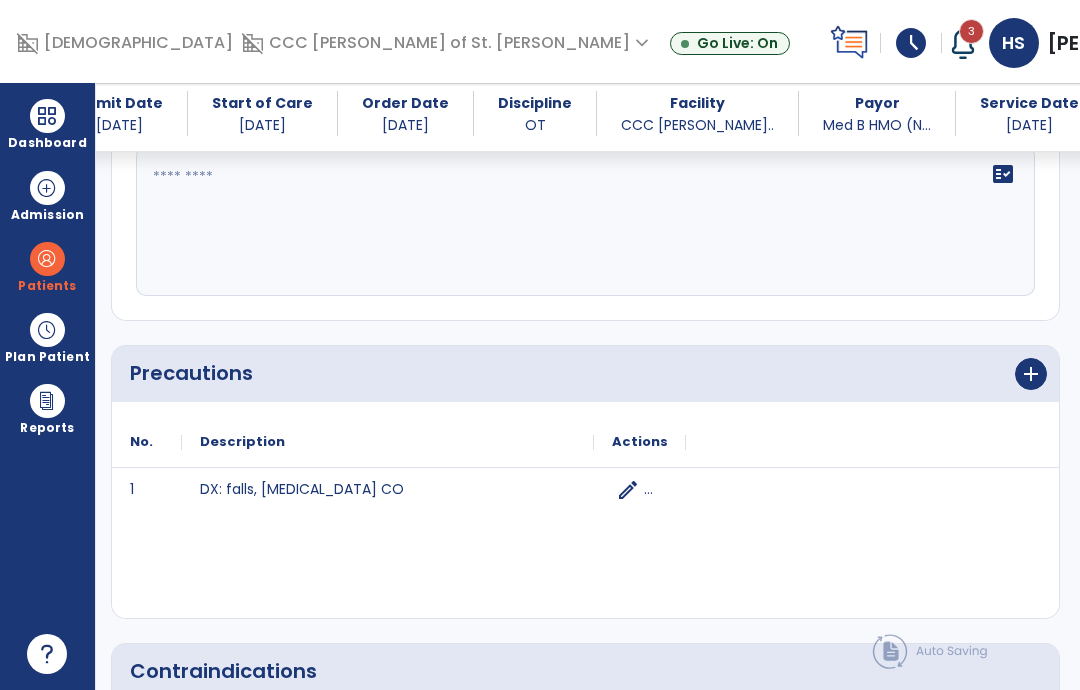 scroll, scrollTop: 0, scrollLeft: 0, axis: both 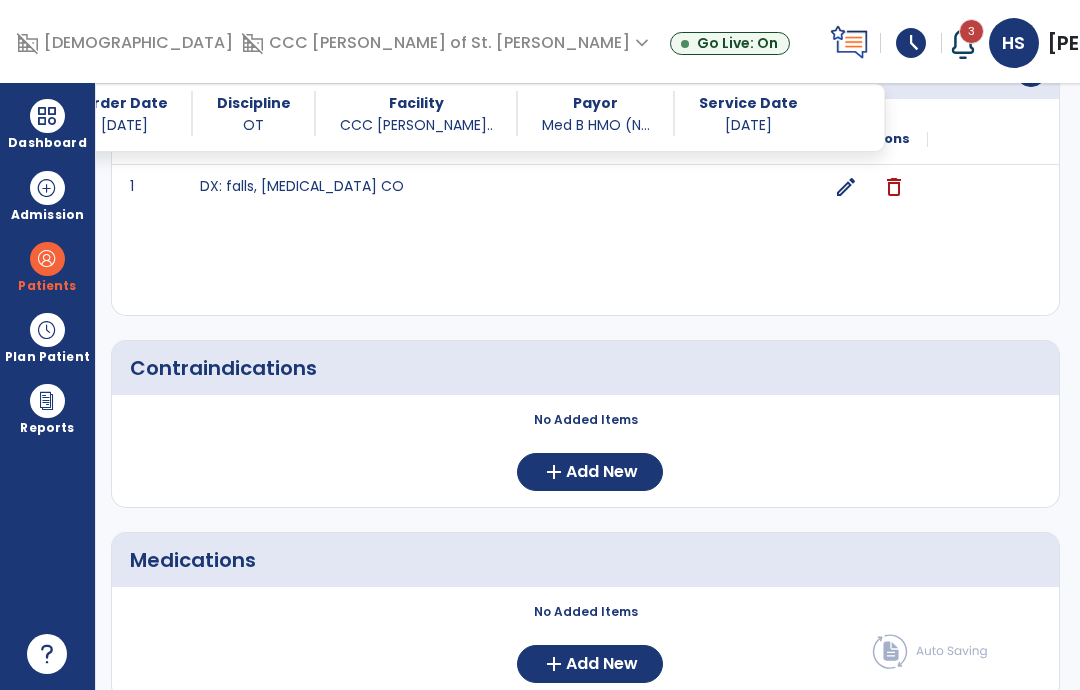 click on "Medications   *  Medications   *" 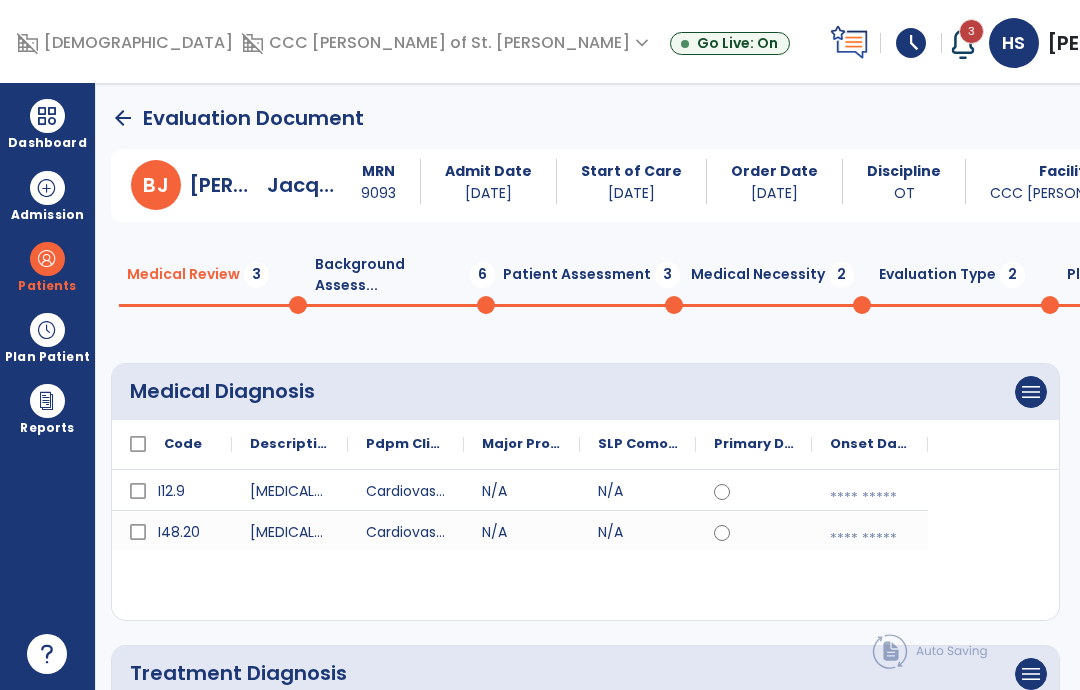 scroll, scrollTop: 0, scrollLeft: 0, axis: both 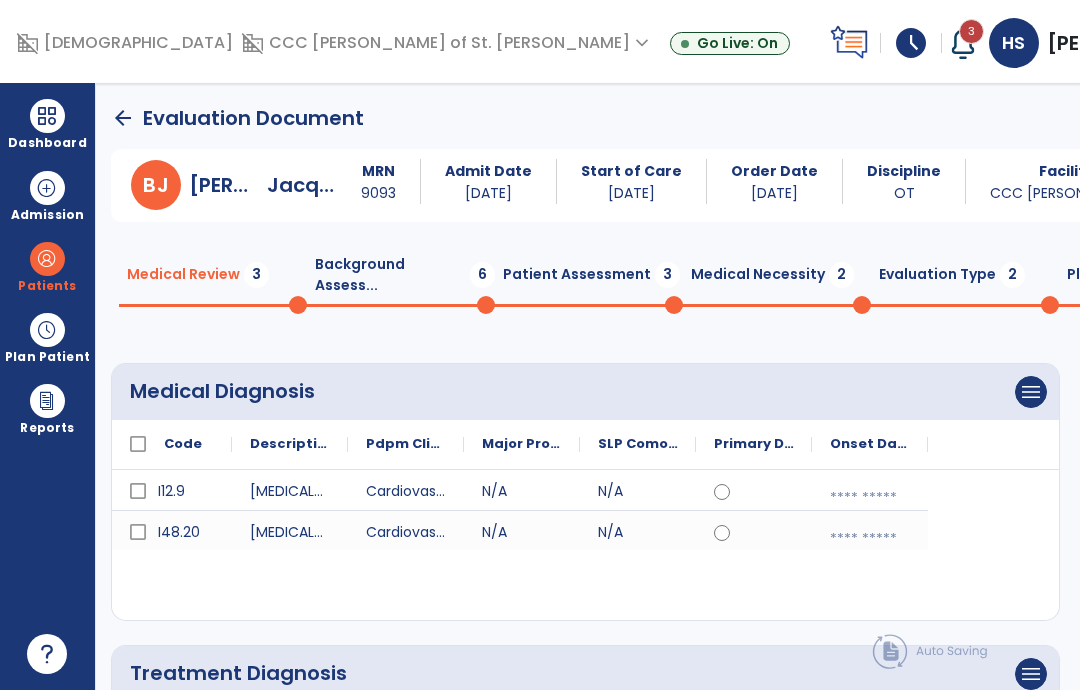 click on "Background Assess...  6" 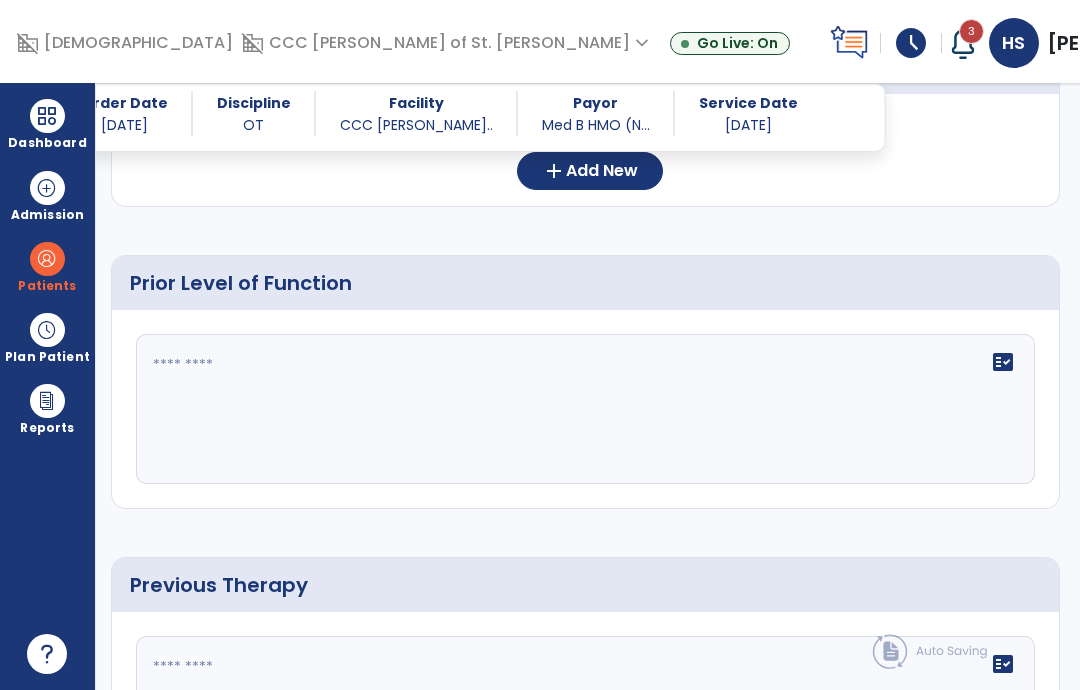 scroll, scrollTop: 735, scrollLeft: 0, axis: vertical 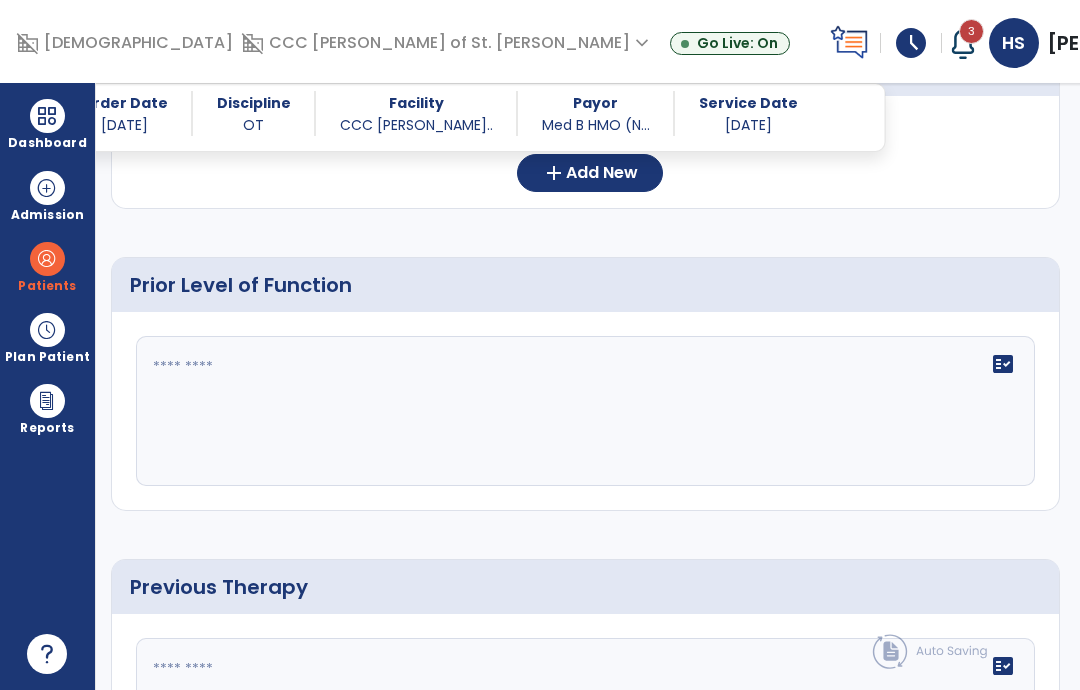 click 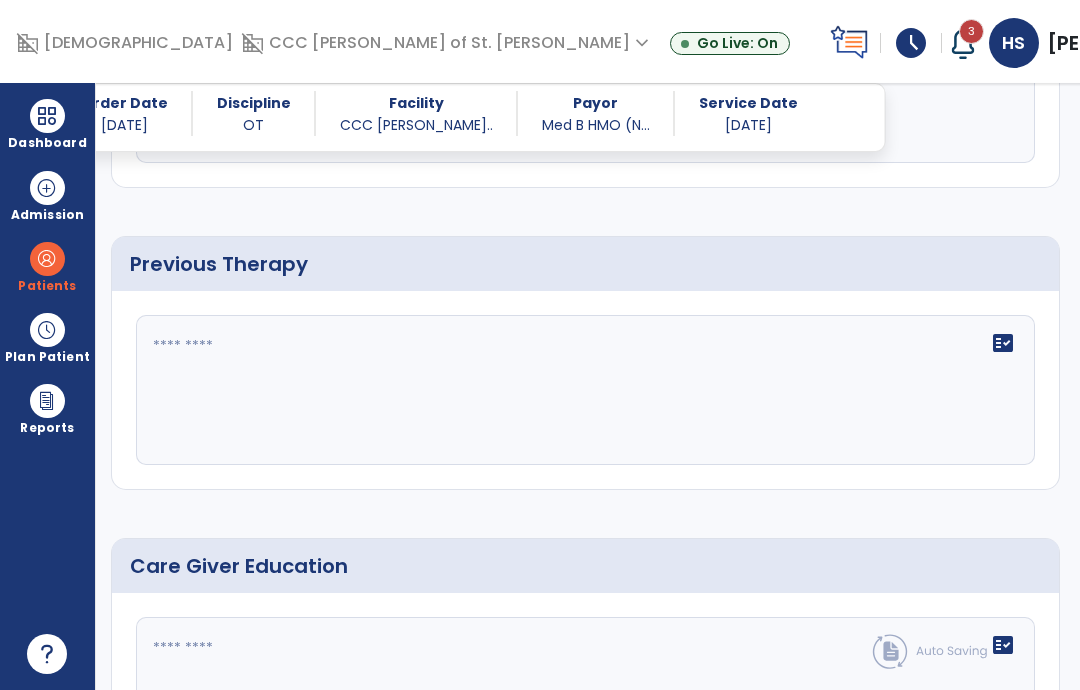 scroll, scrollTop: 1060, scrollLeft: 0, axis: vertical 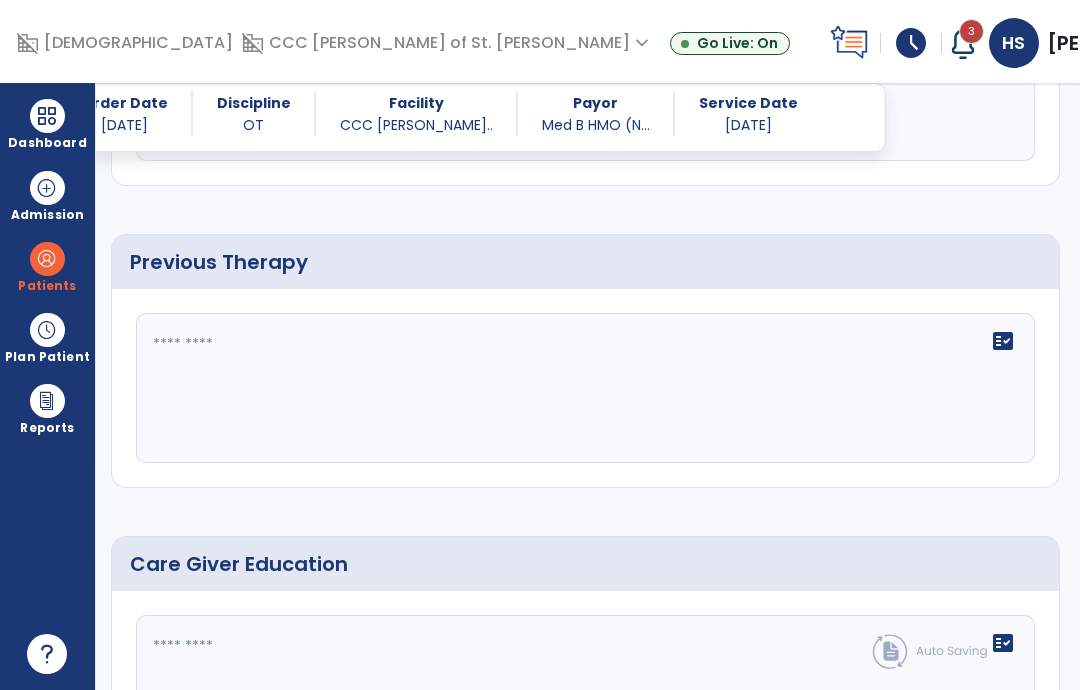 type on "**********" 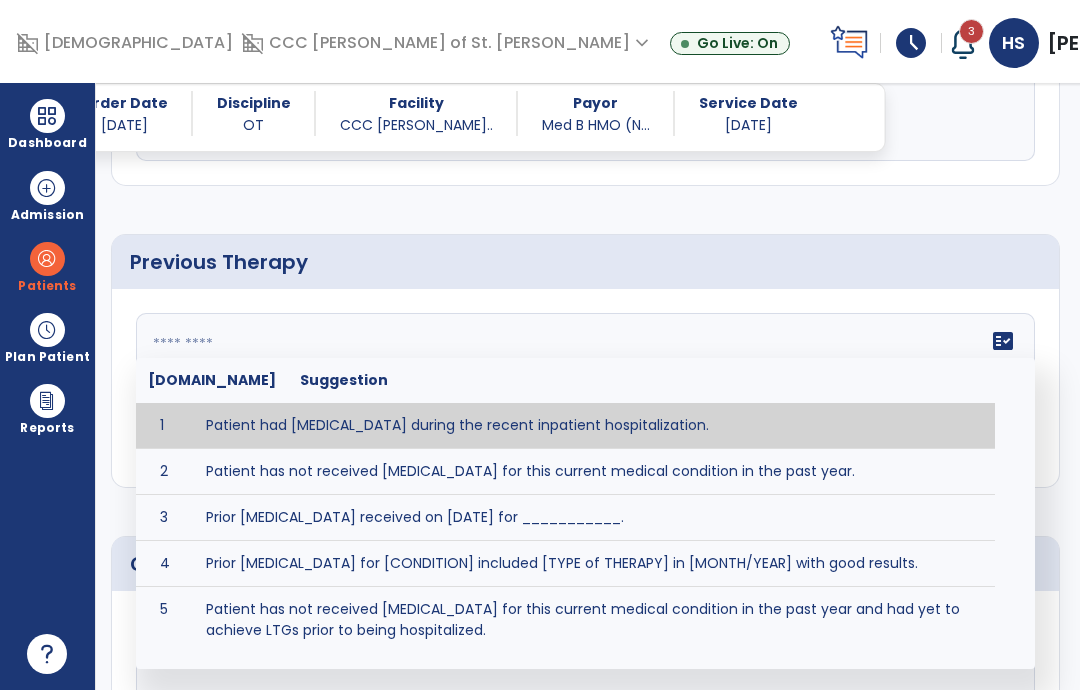type on "**********" 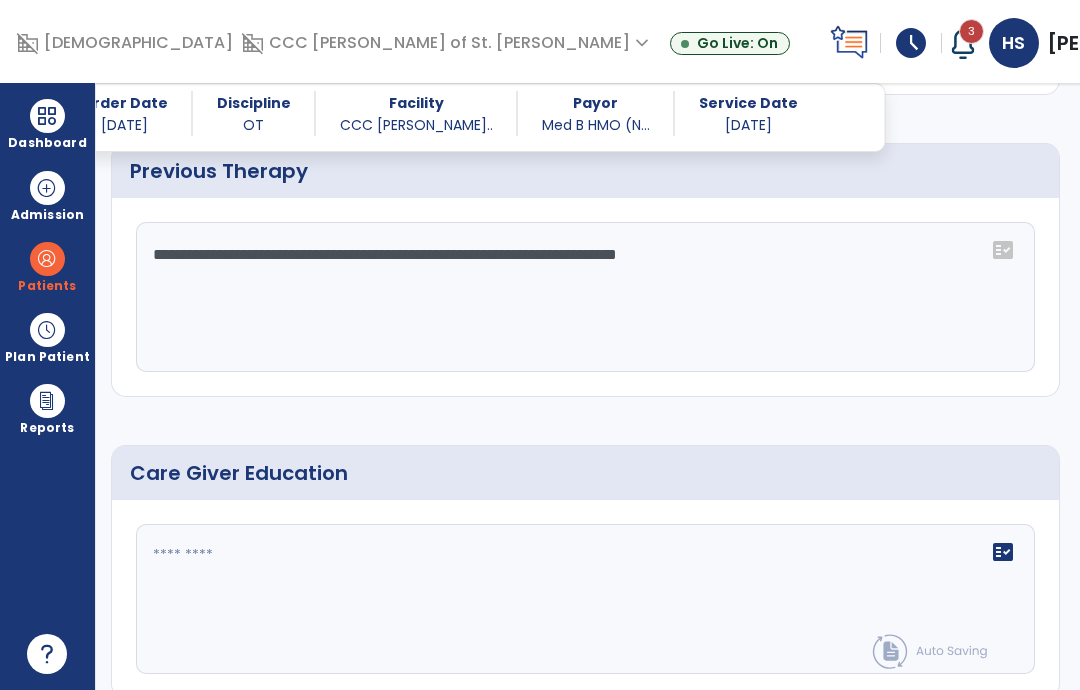 scroll, scrollTop: 1150, scrollLeft: 0, axis: vertical 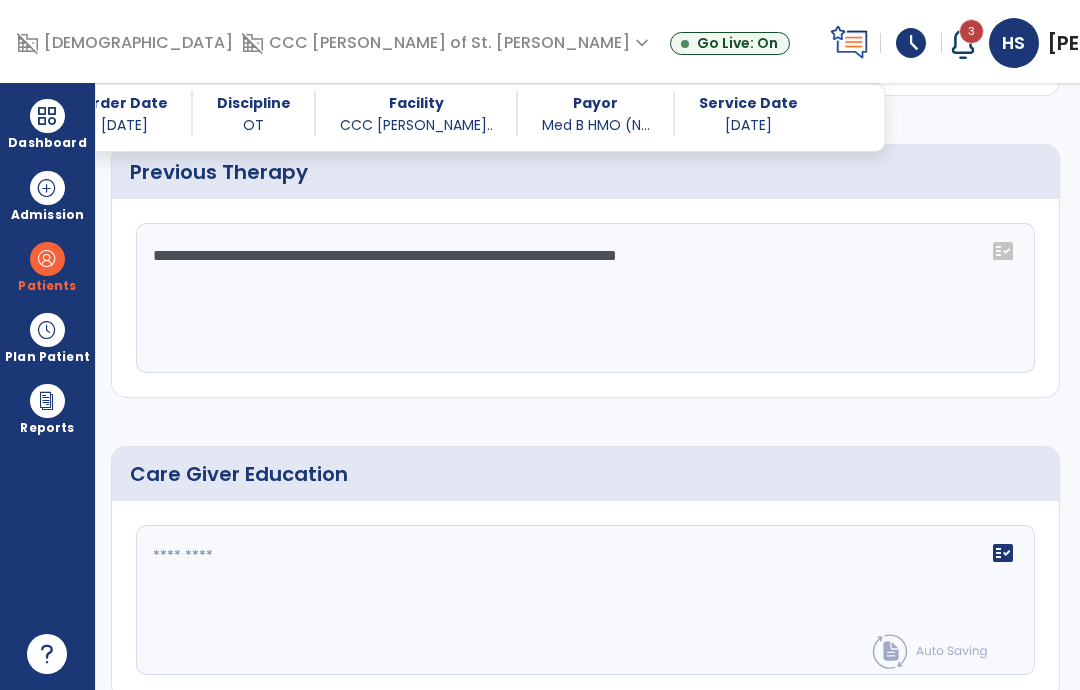 click 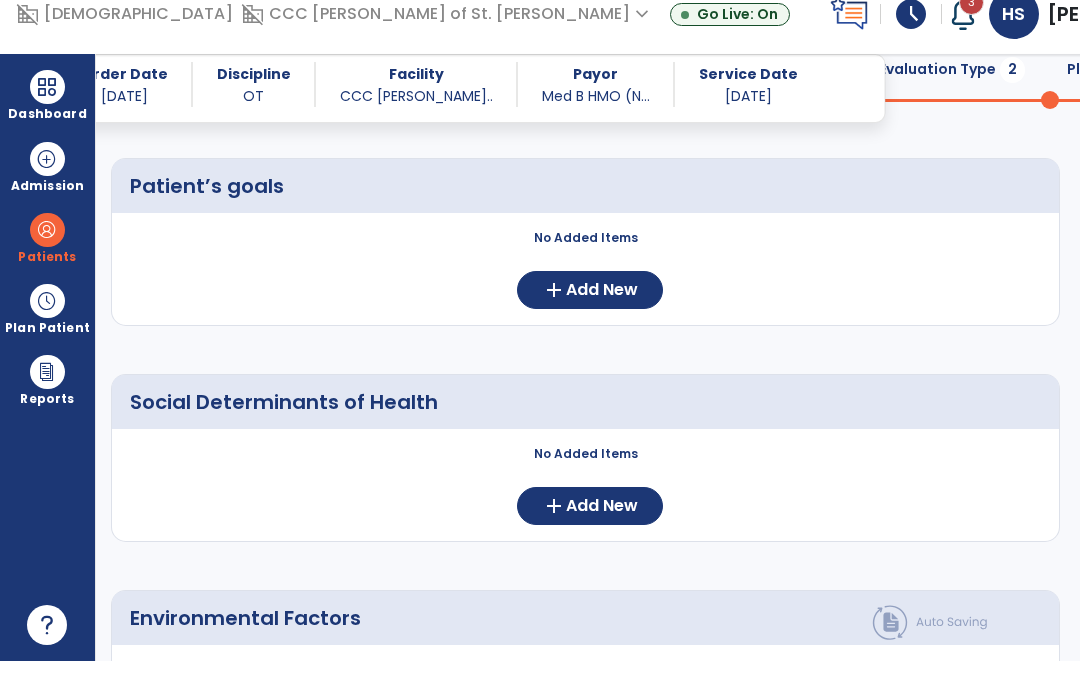 scroll, scrollTop: 152, scrollLeft: 0, axis: vertical 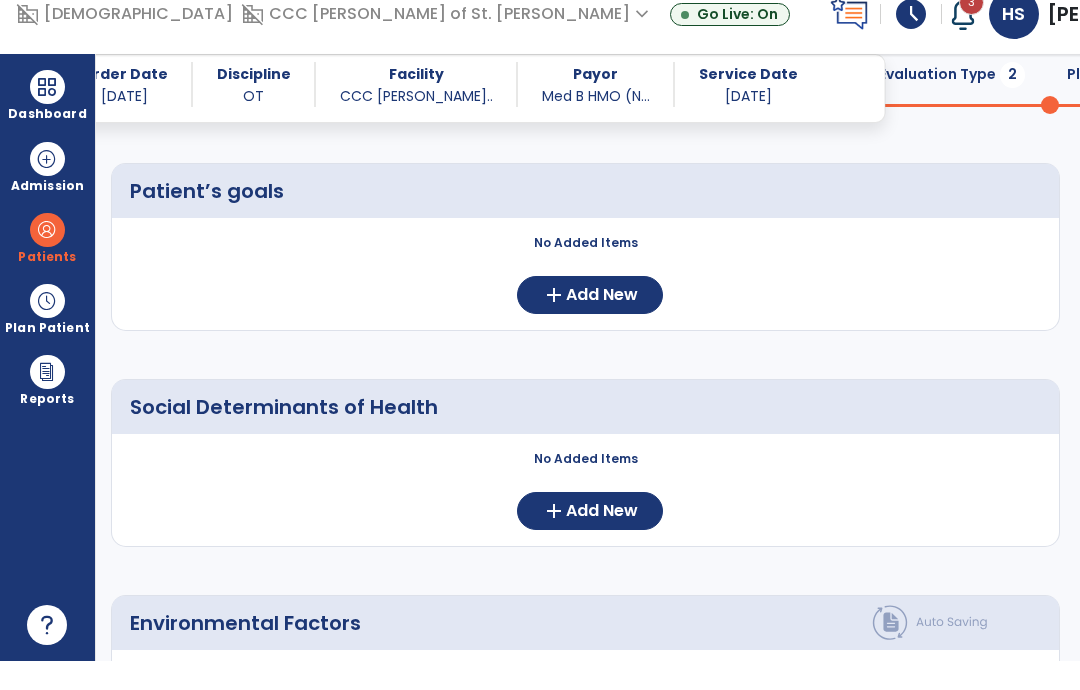 type on "**********" 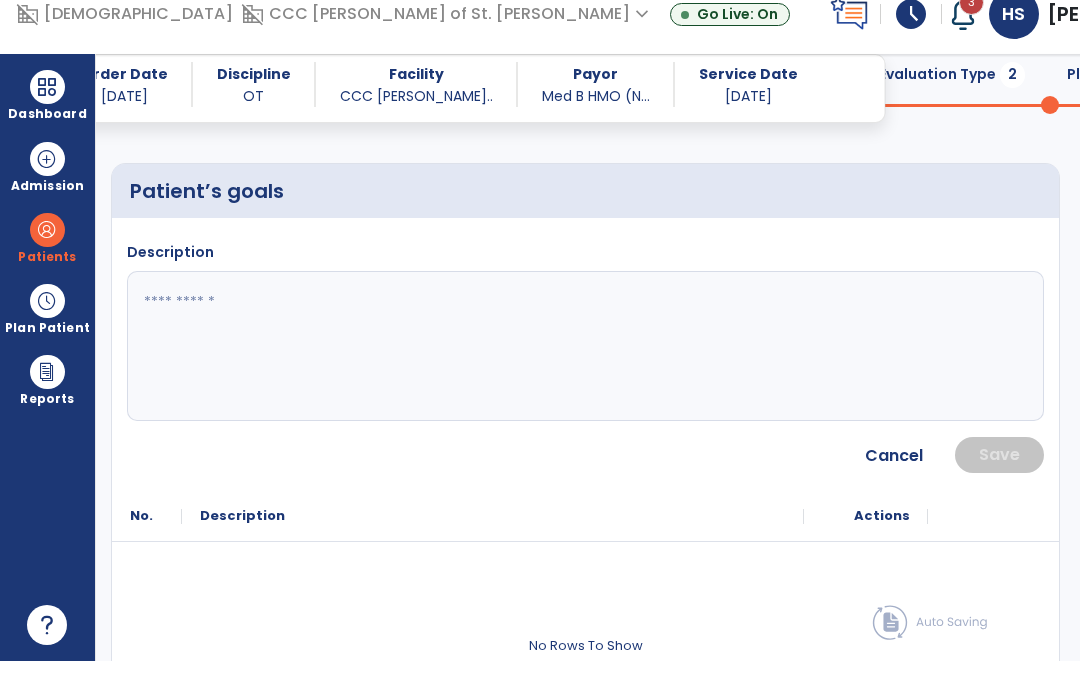 scroll, scrollTop: 29, scrollLeft: 0, axis: vertical 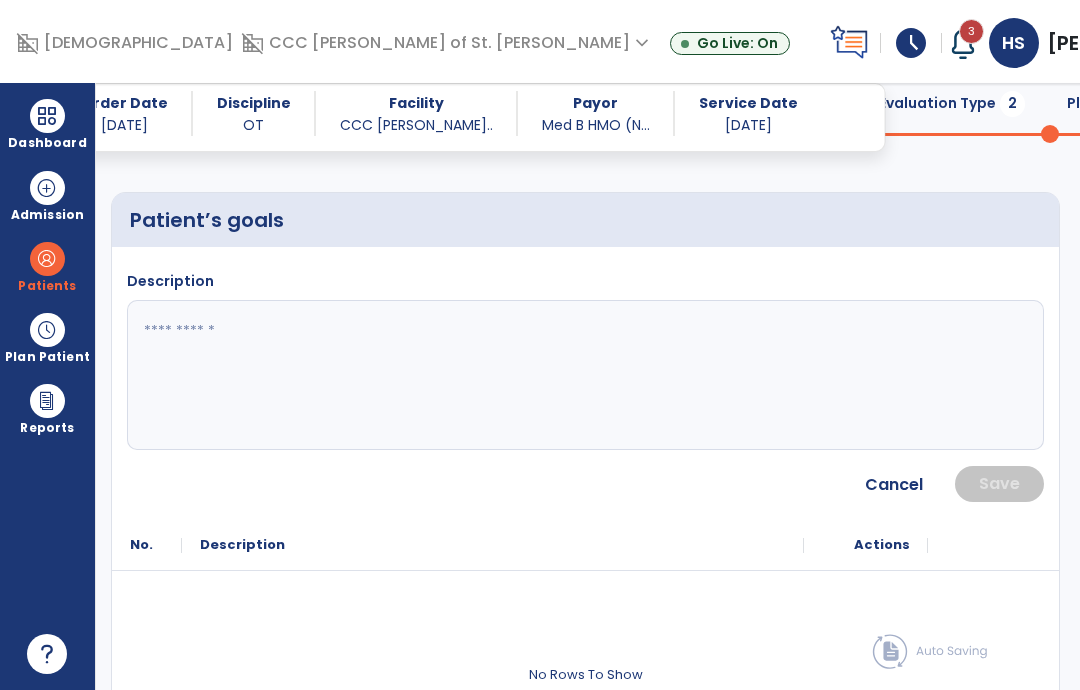 click 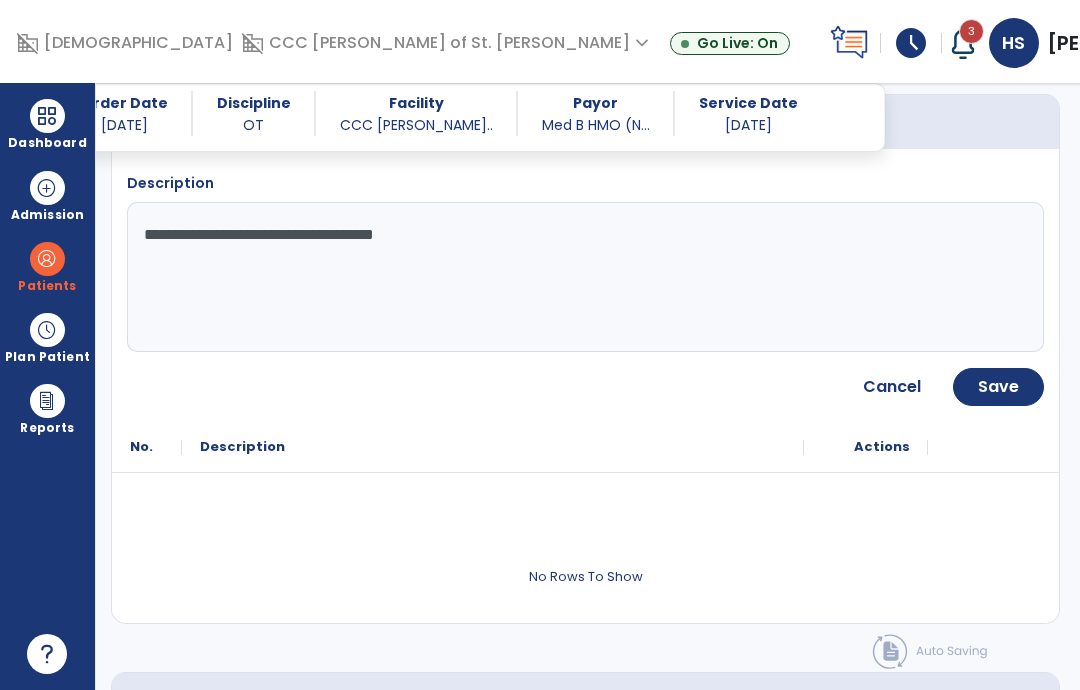 scroll, scrollTop: 251, scrollLeft: 0, axis: vertical 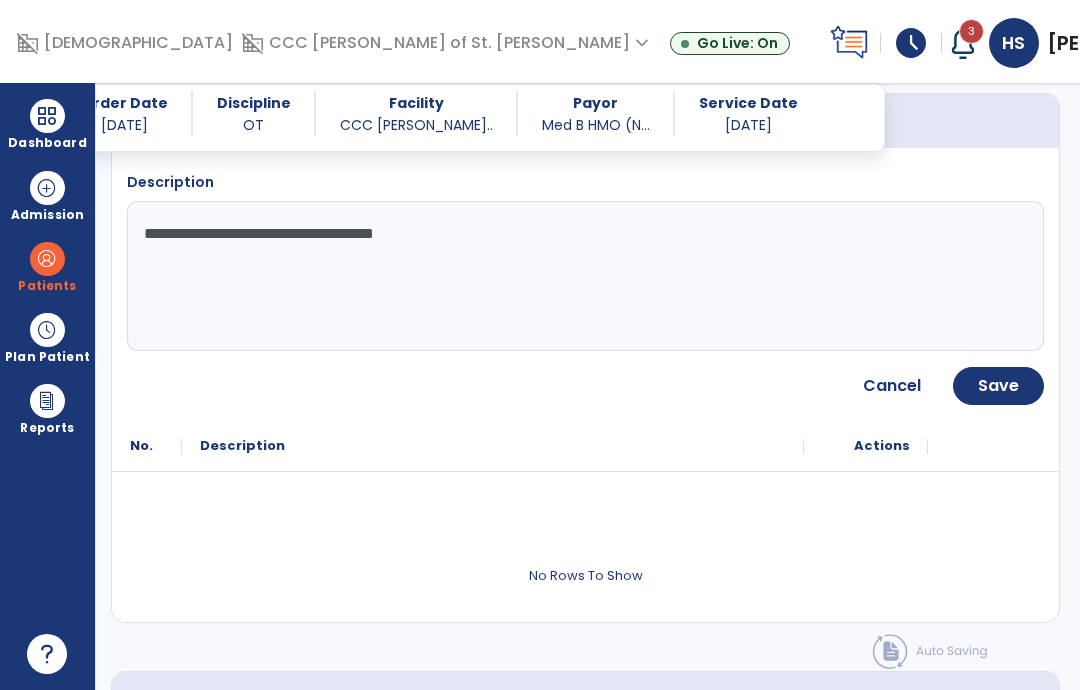 type on "**********" 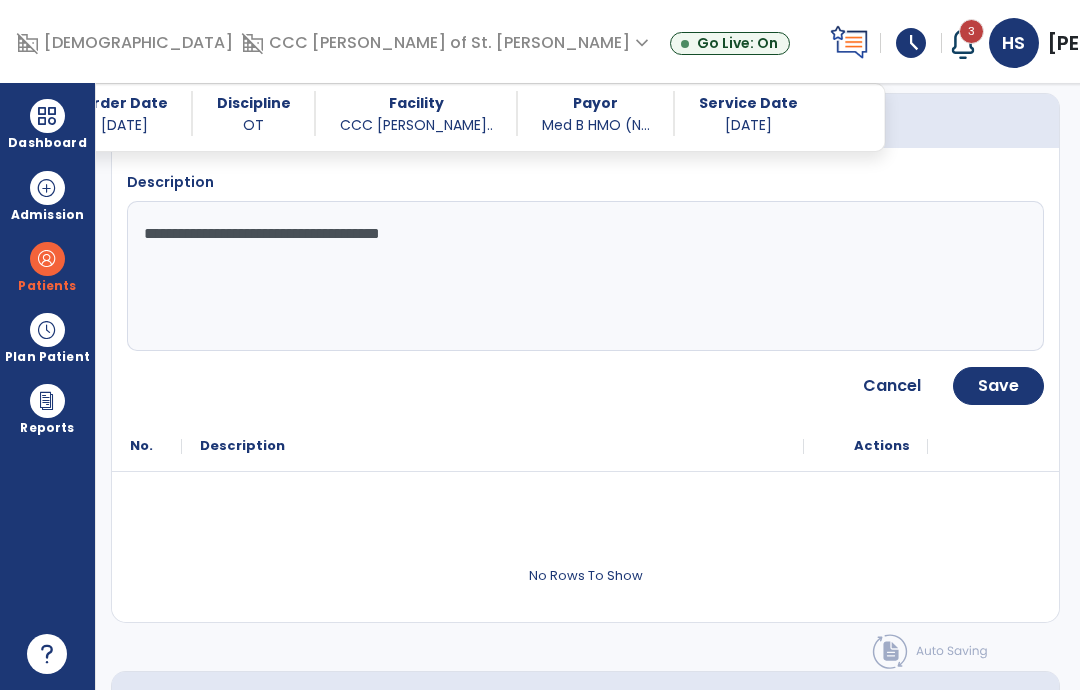 click on "Save" 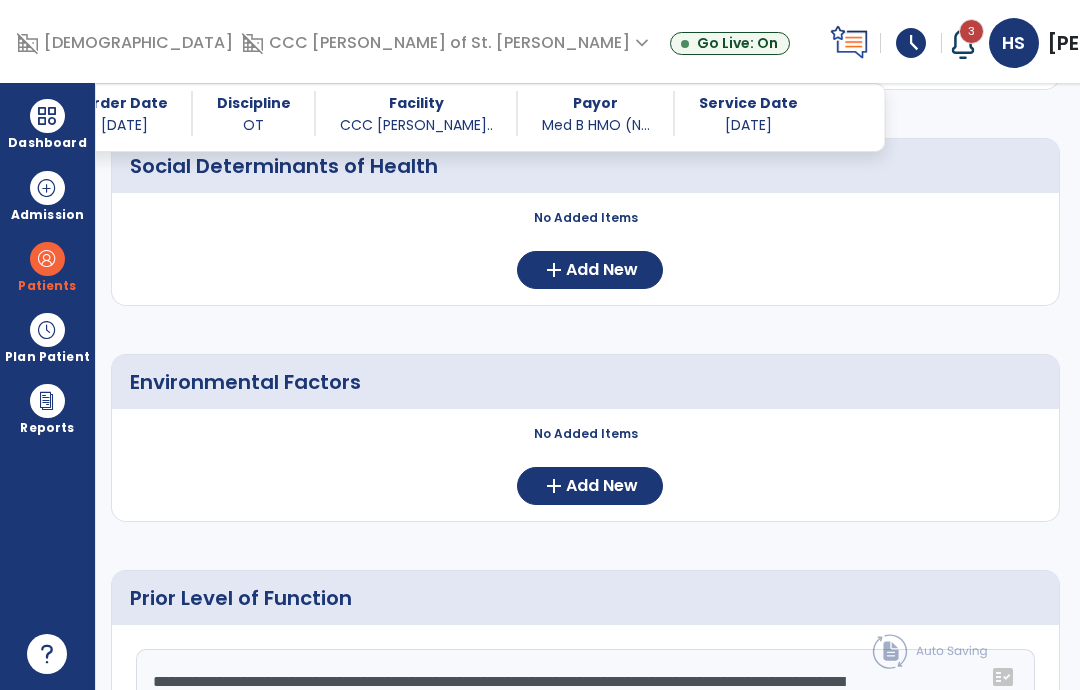 scroll, scrollTop: 526, scrollLeft: 0, axis: vertical 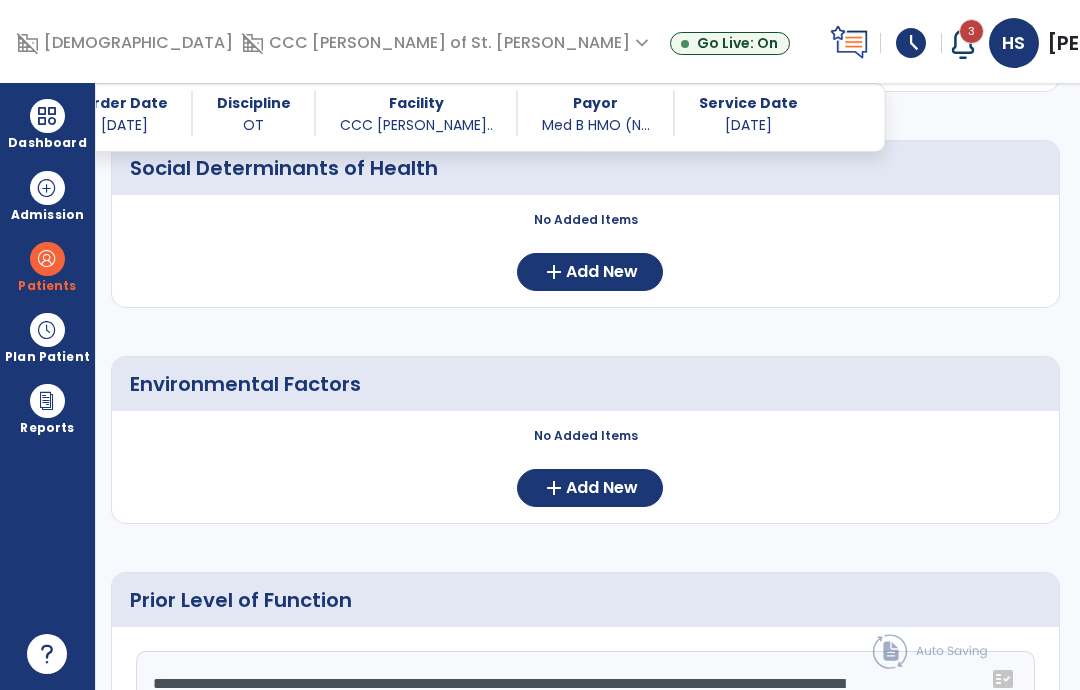 click on "Add New" 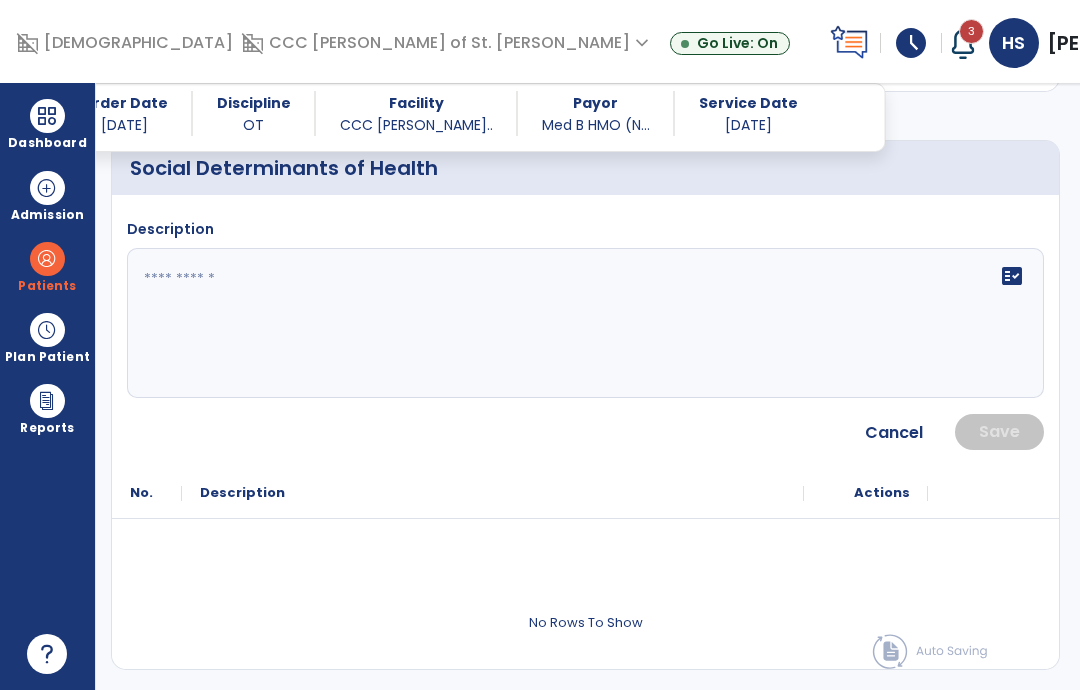 click on "fact_check" 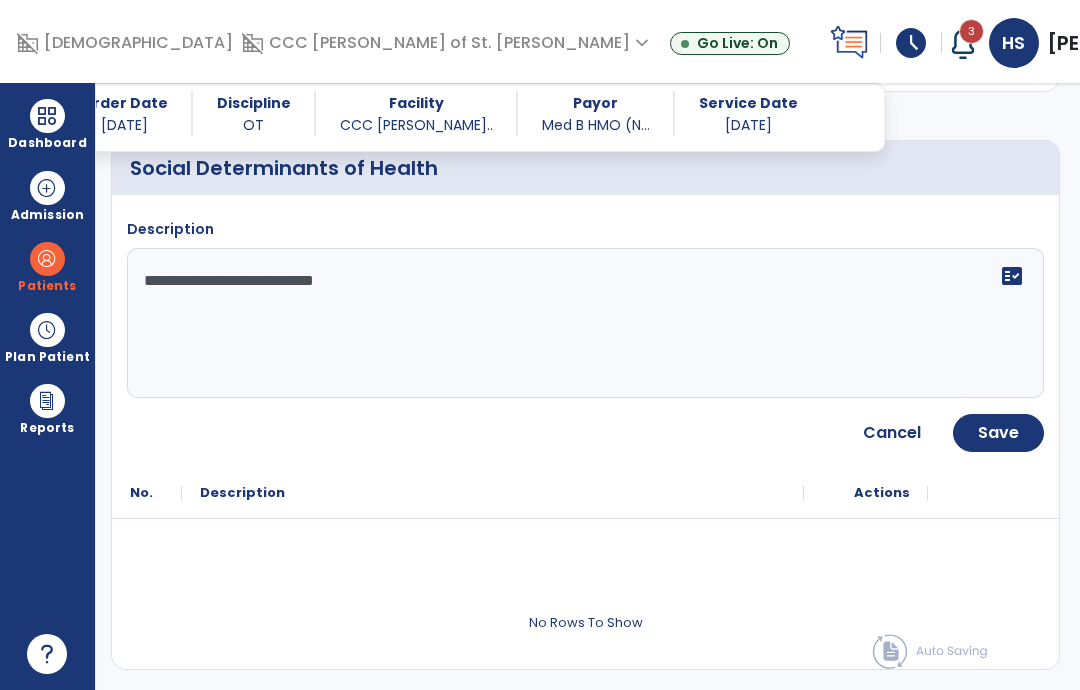type on "**********" 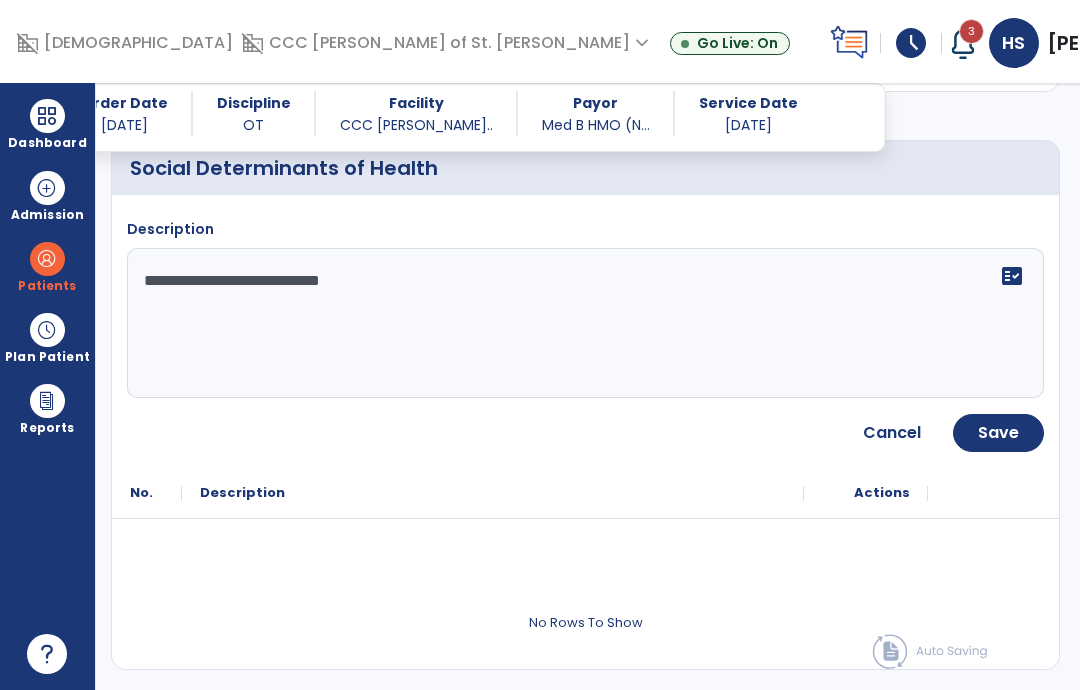 click on "Save" 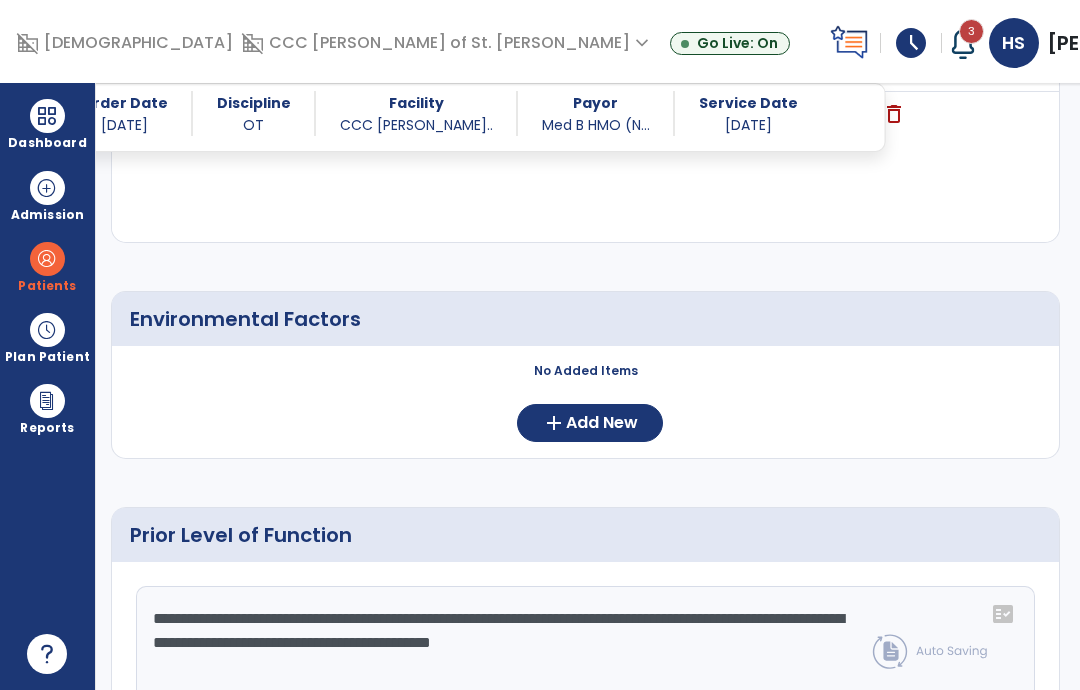 scroll, scrollTop: 694, scrollLeft: 0, axis: vertical 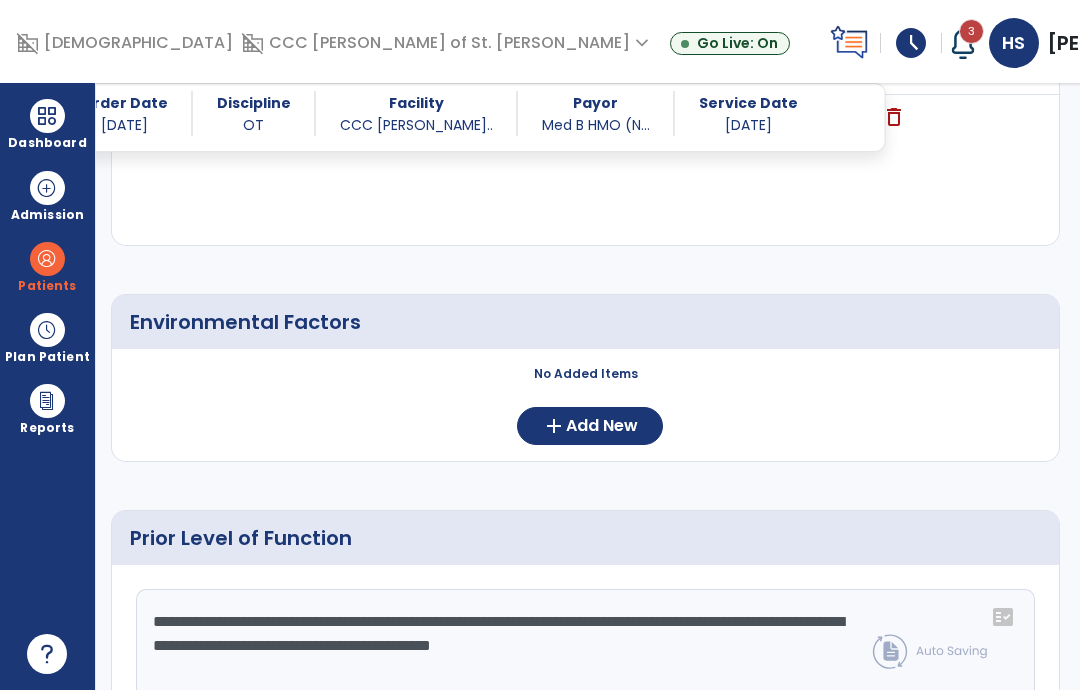 click on "Add New" 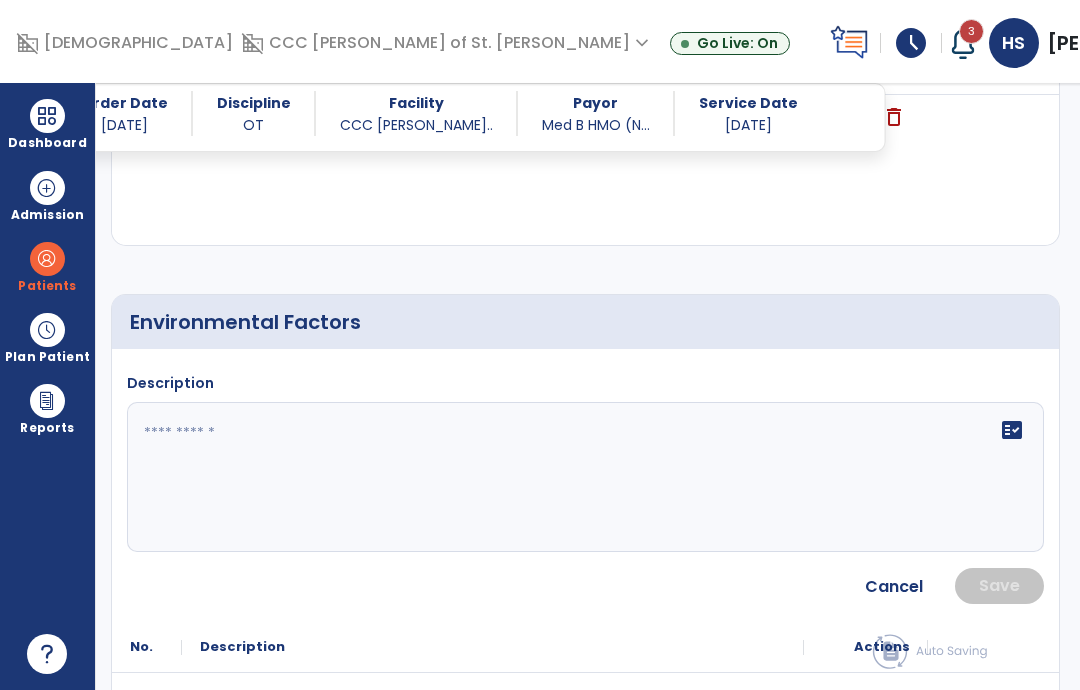 click on "fact_check" 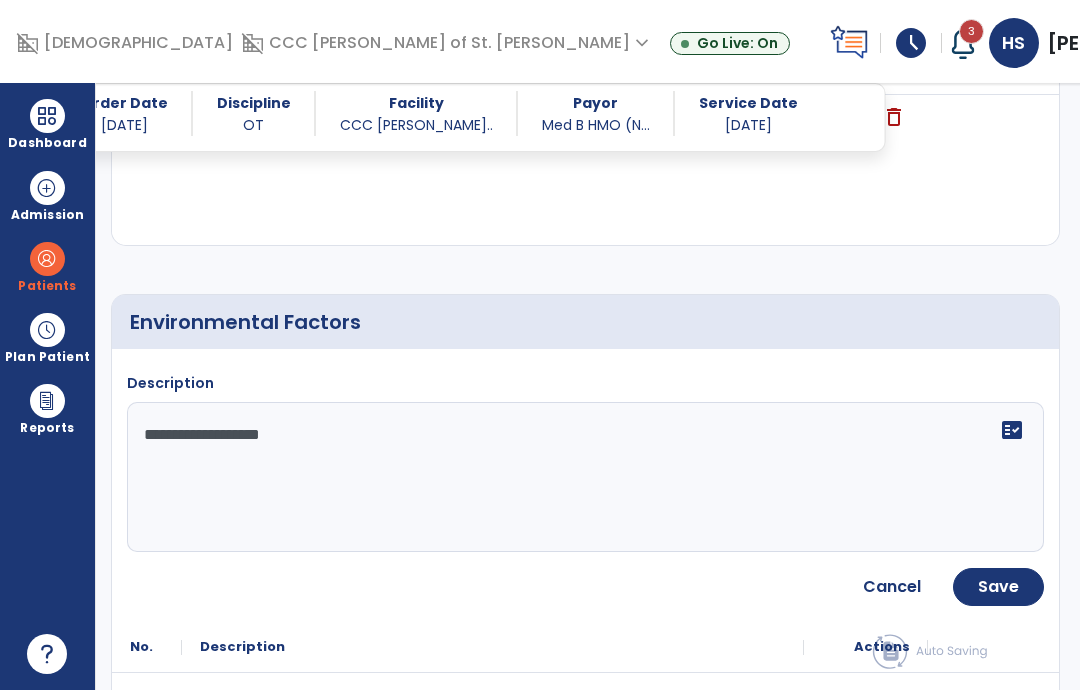 type on "**********" 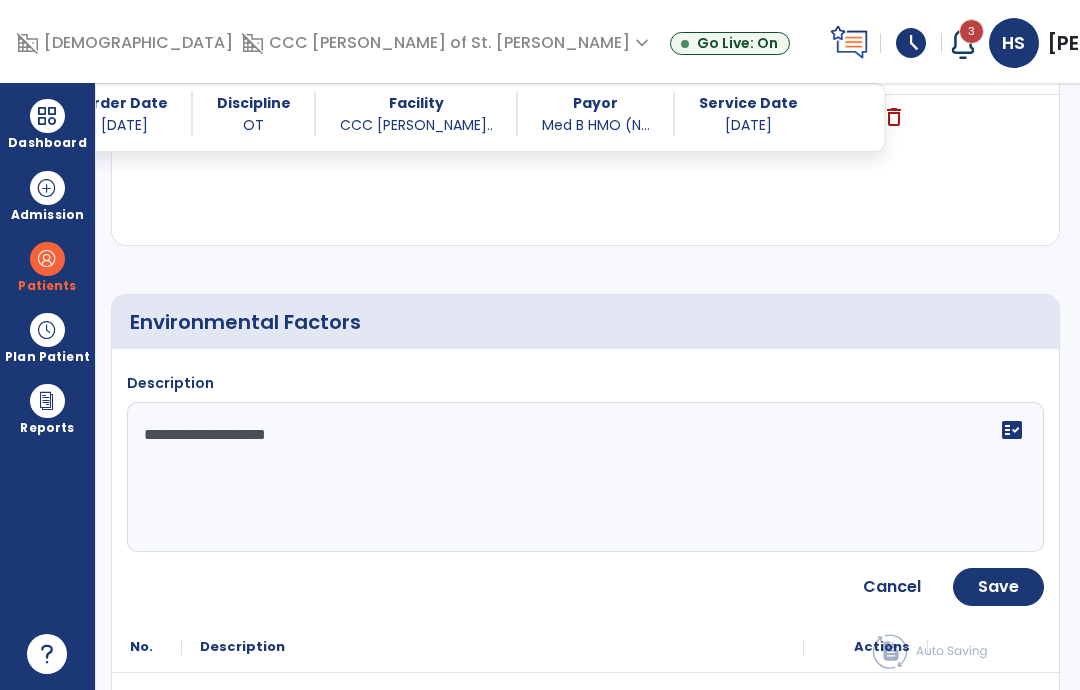 click on "Save" 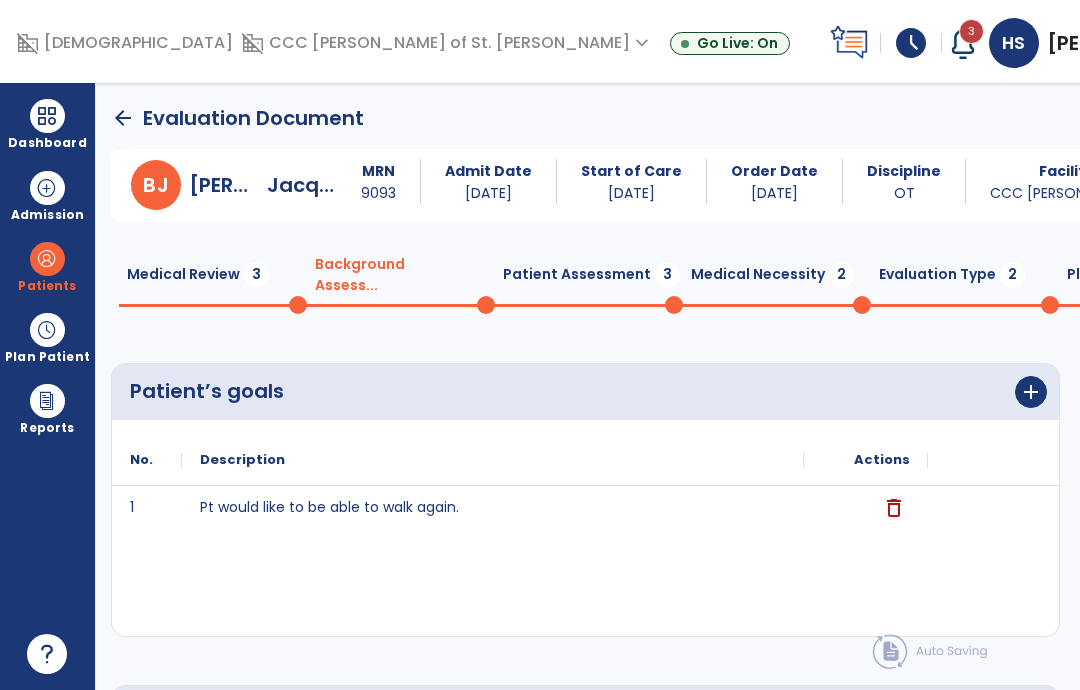 scroll, scrollTop: 0, scrollLeft: 0, axis: both 